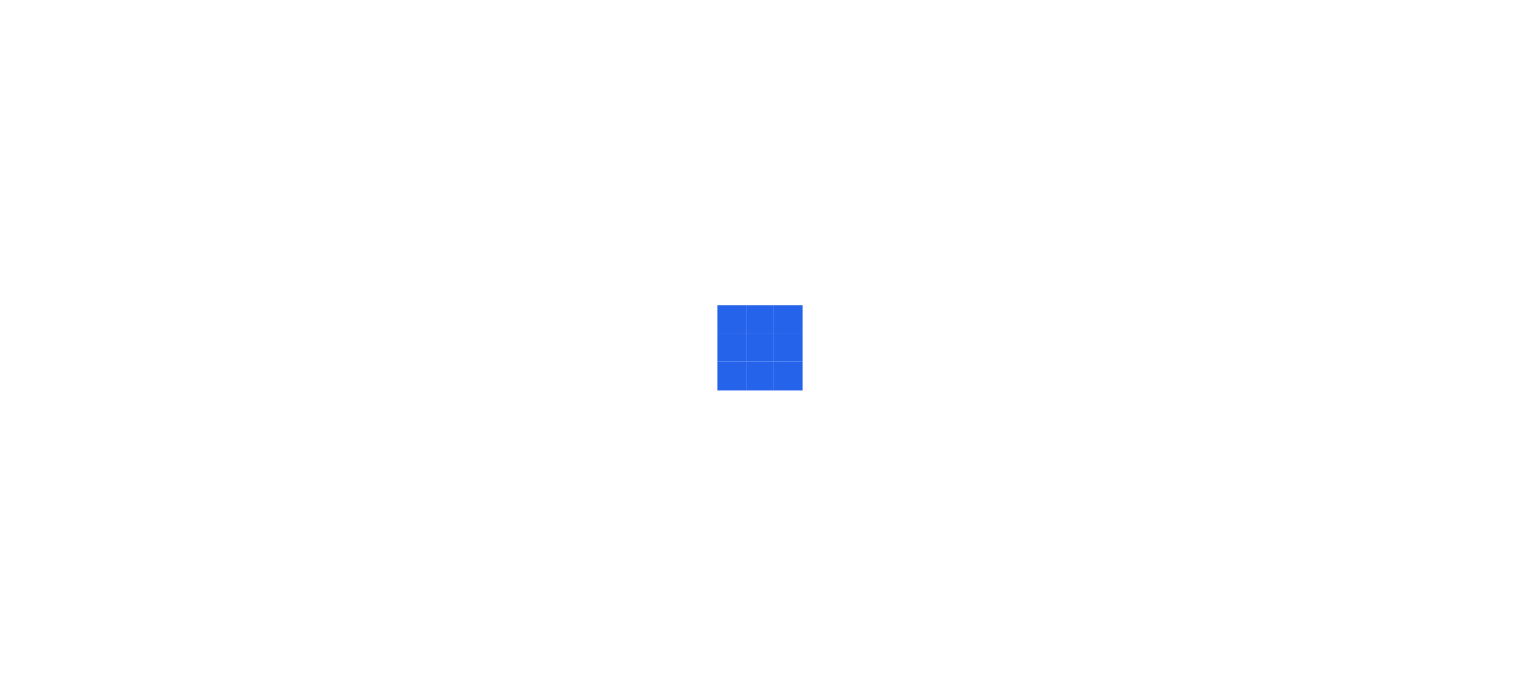 scroll, scrollTop: 0, scrollLeft: 0, axis: both 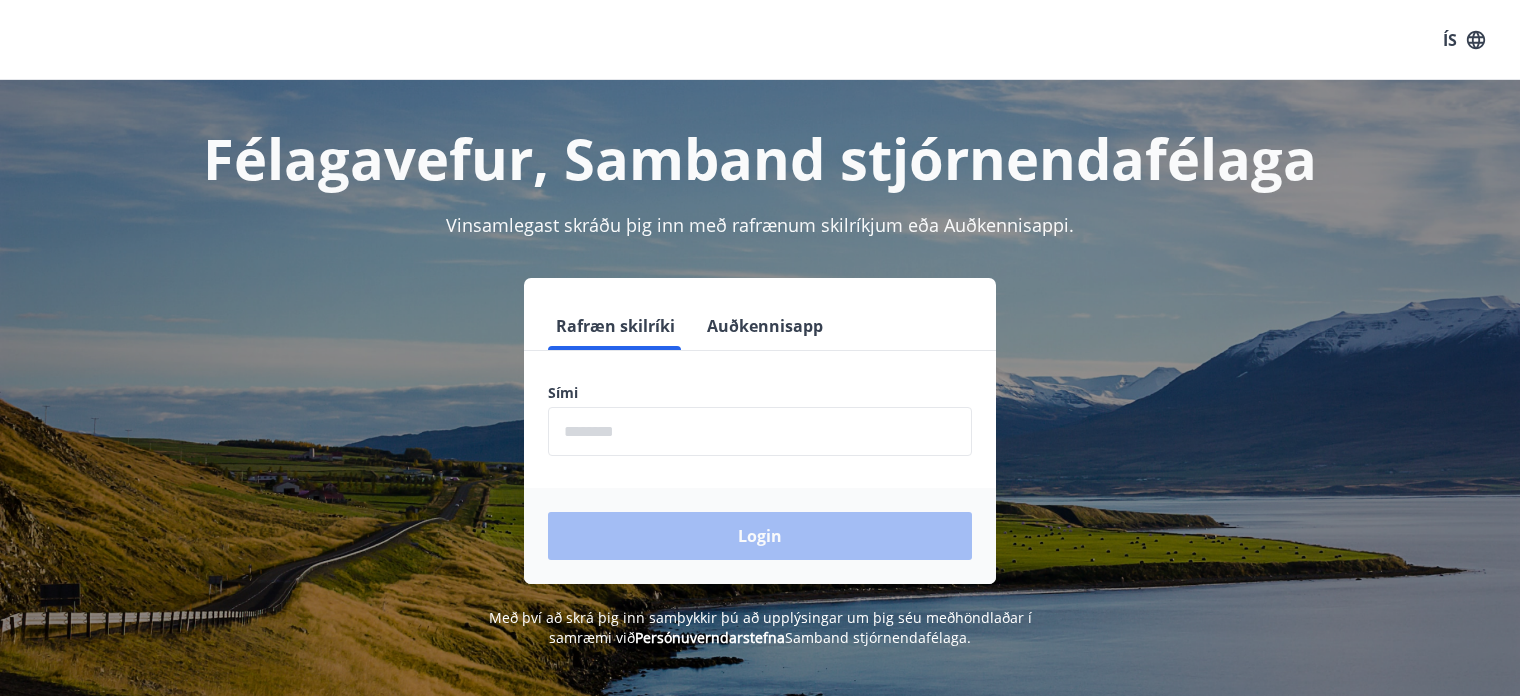 click at bounding box center [760, 431] 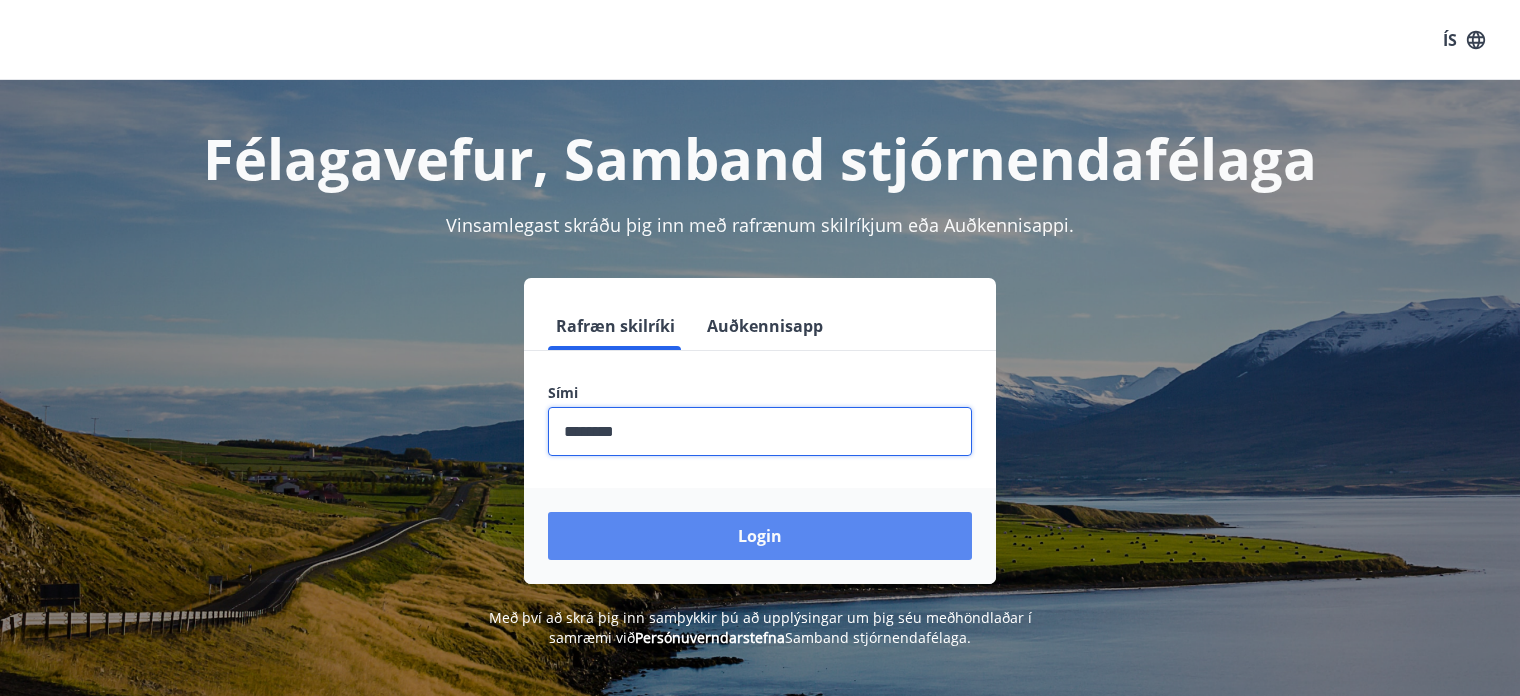 type on "********" 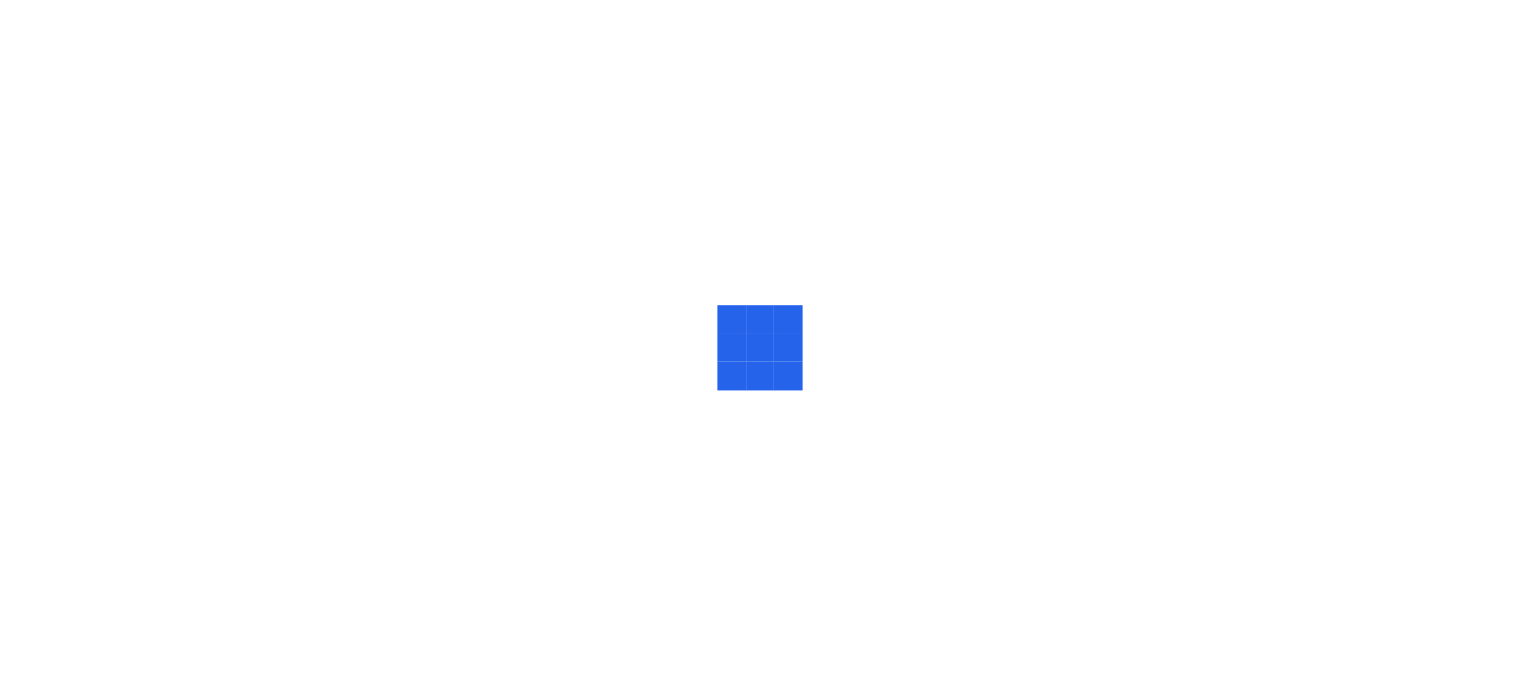 scroll, scrollTop: 0, scrollLeft: 0, axis: both 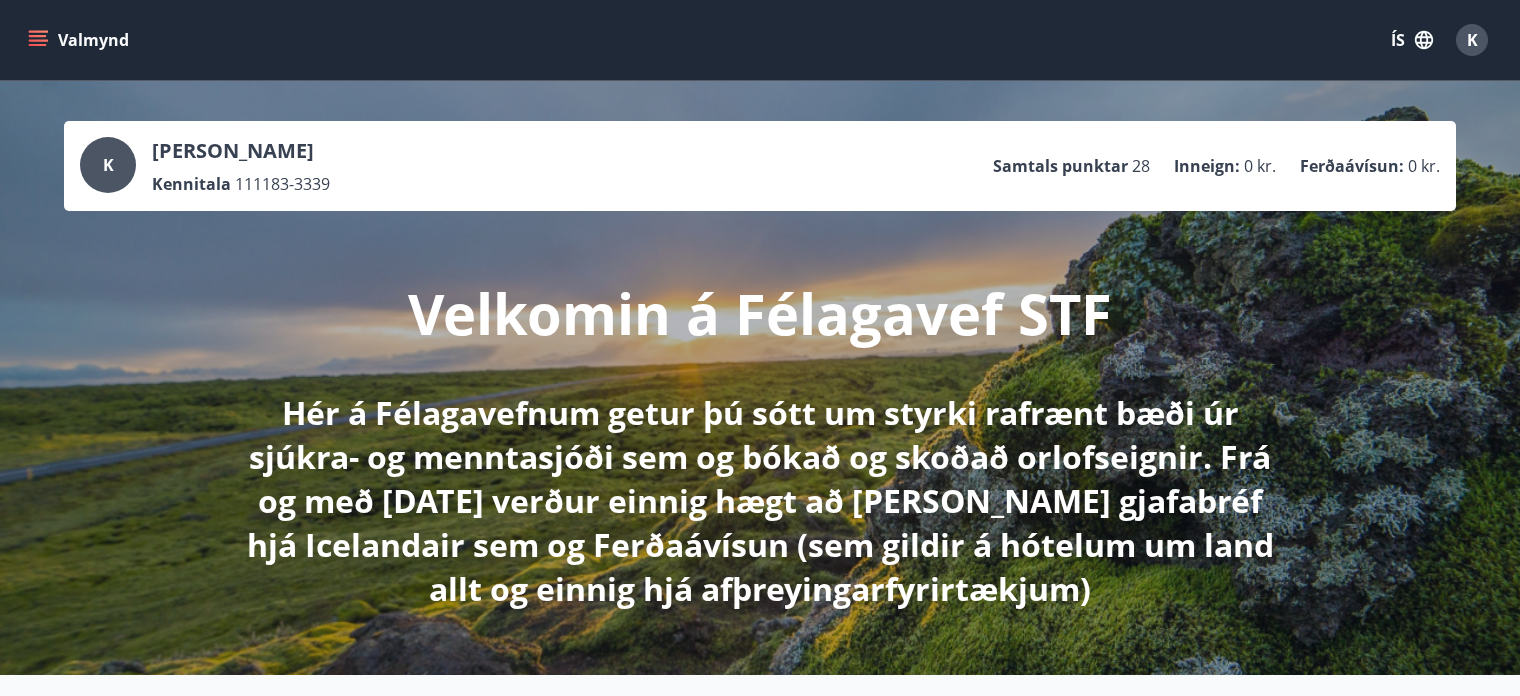 click on "Valmynd" at bounding box center (80, 40) 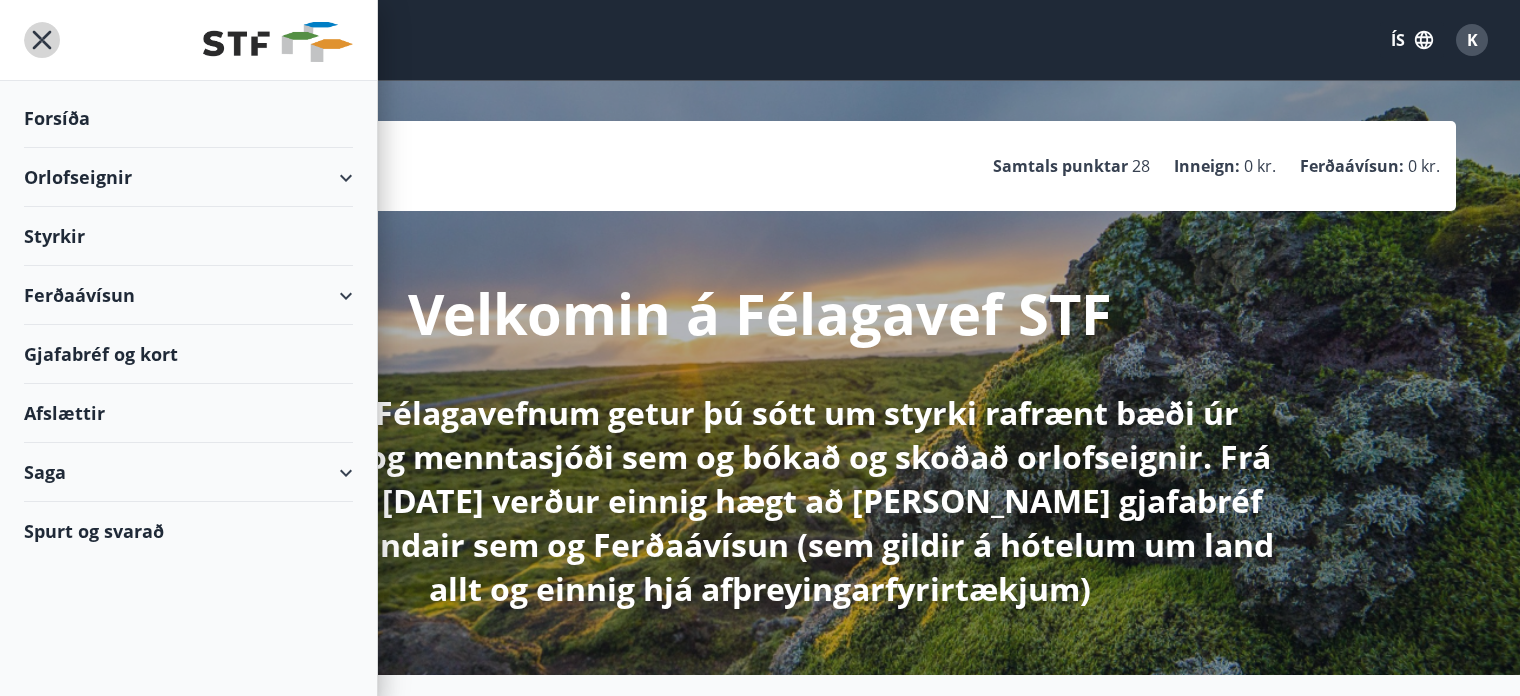 click 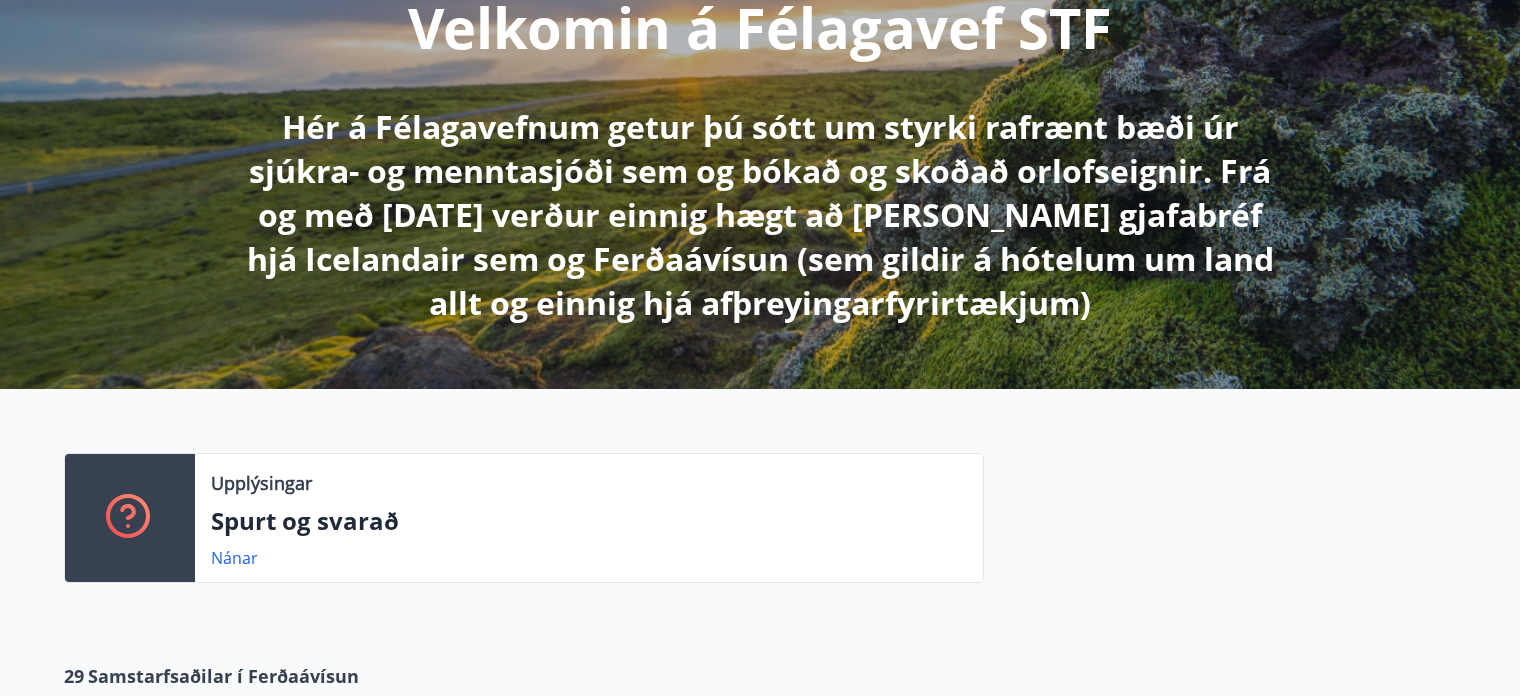 scroll, scrollTop: 0, scrollLeft: 0, axis: both 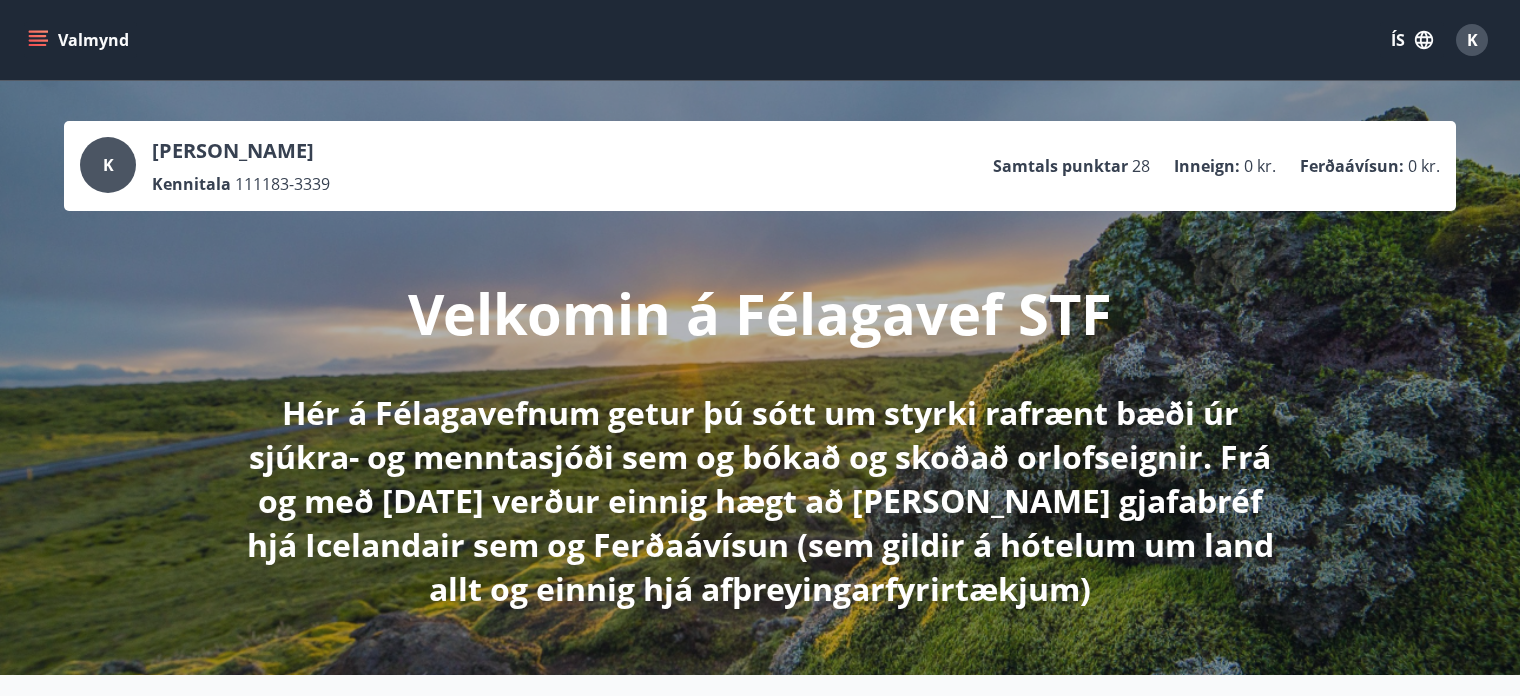 click 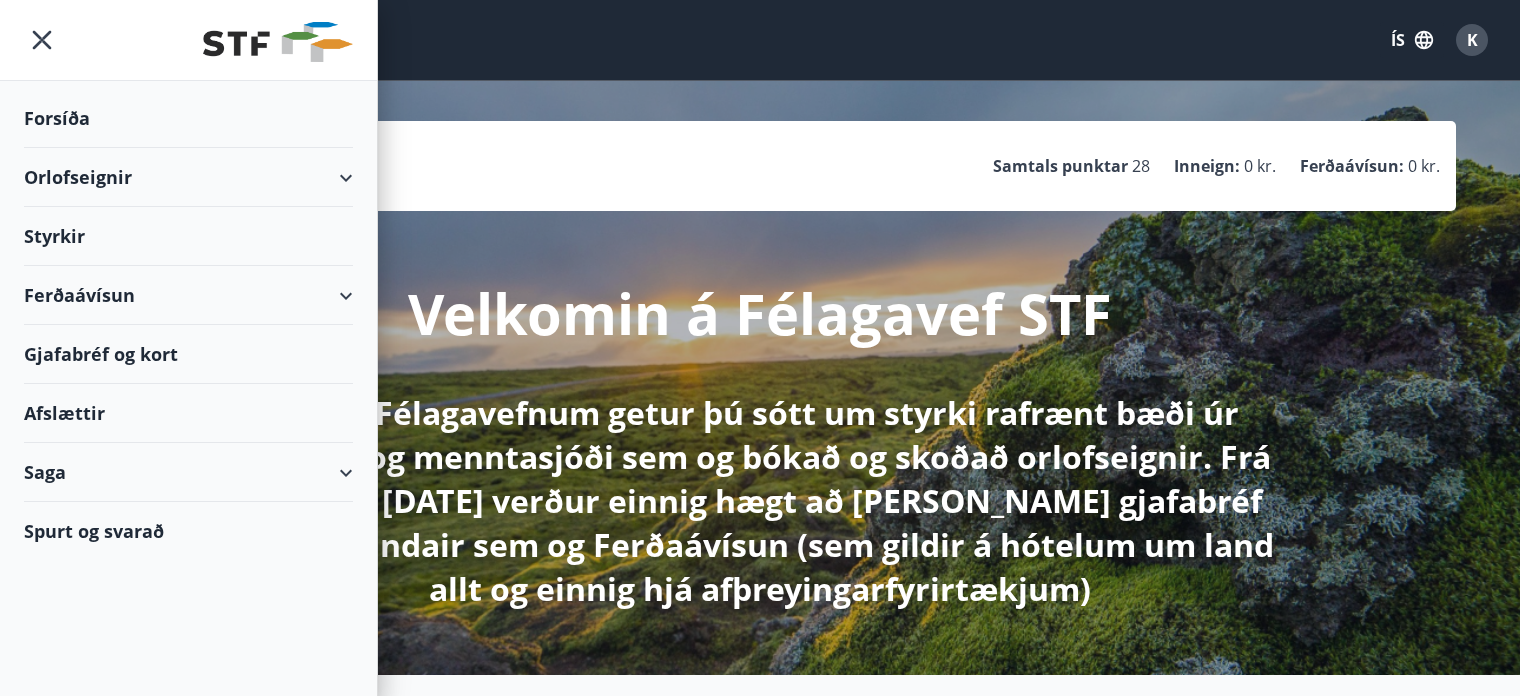 click on "Hér á Félagavefnum getur þú sótt um styrki rafrænt bæði úr sjúkra- og menntasjóði sem og bókað og skoðað orlofseignir.
Frá og með [DATE] verður einnig hægt að [PERSON_NAME] gjafabréf hjá Icelandair sem og Ferðaávísun (sem gildir á hótelum um land allt og einnig hjá afþreyingarfyrirtækjum)" at bounding box center (760, 501) 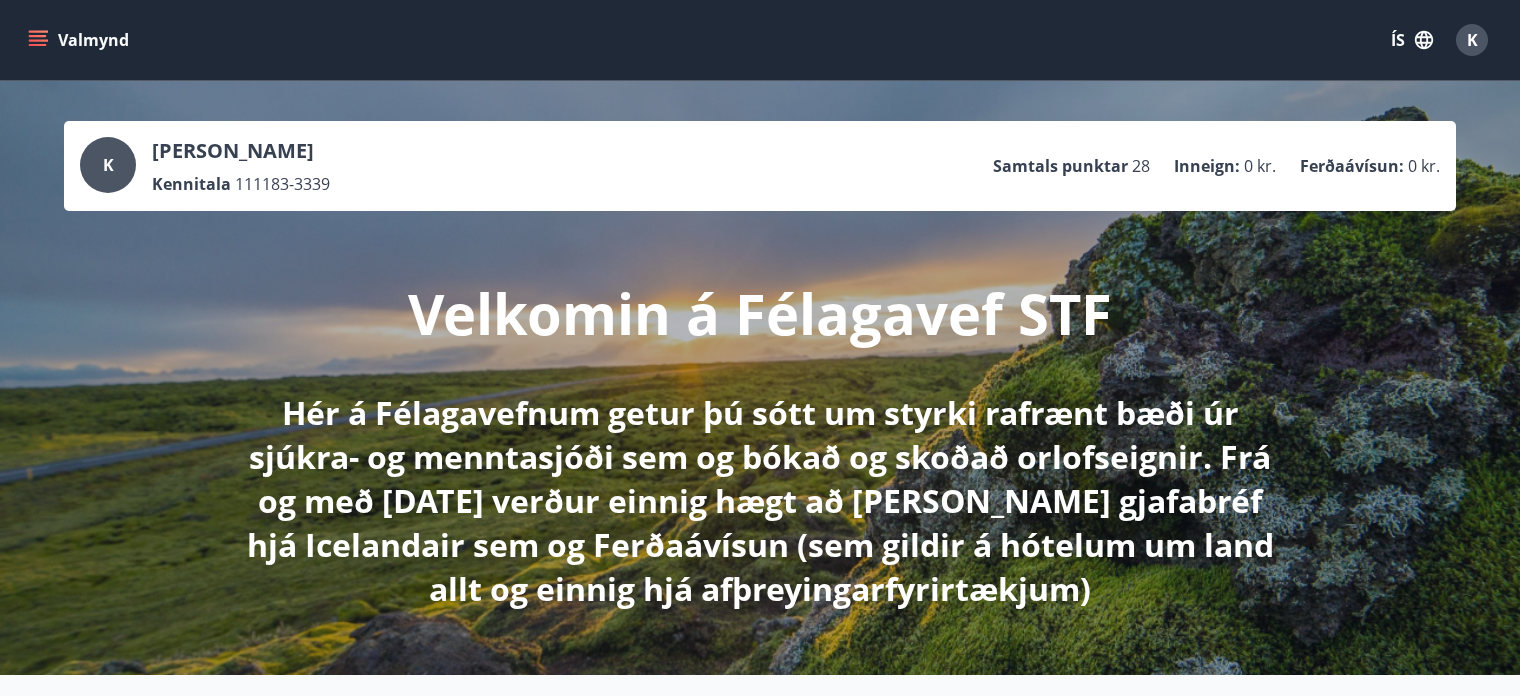 click on "K" at bounding box center (1472, 40) 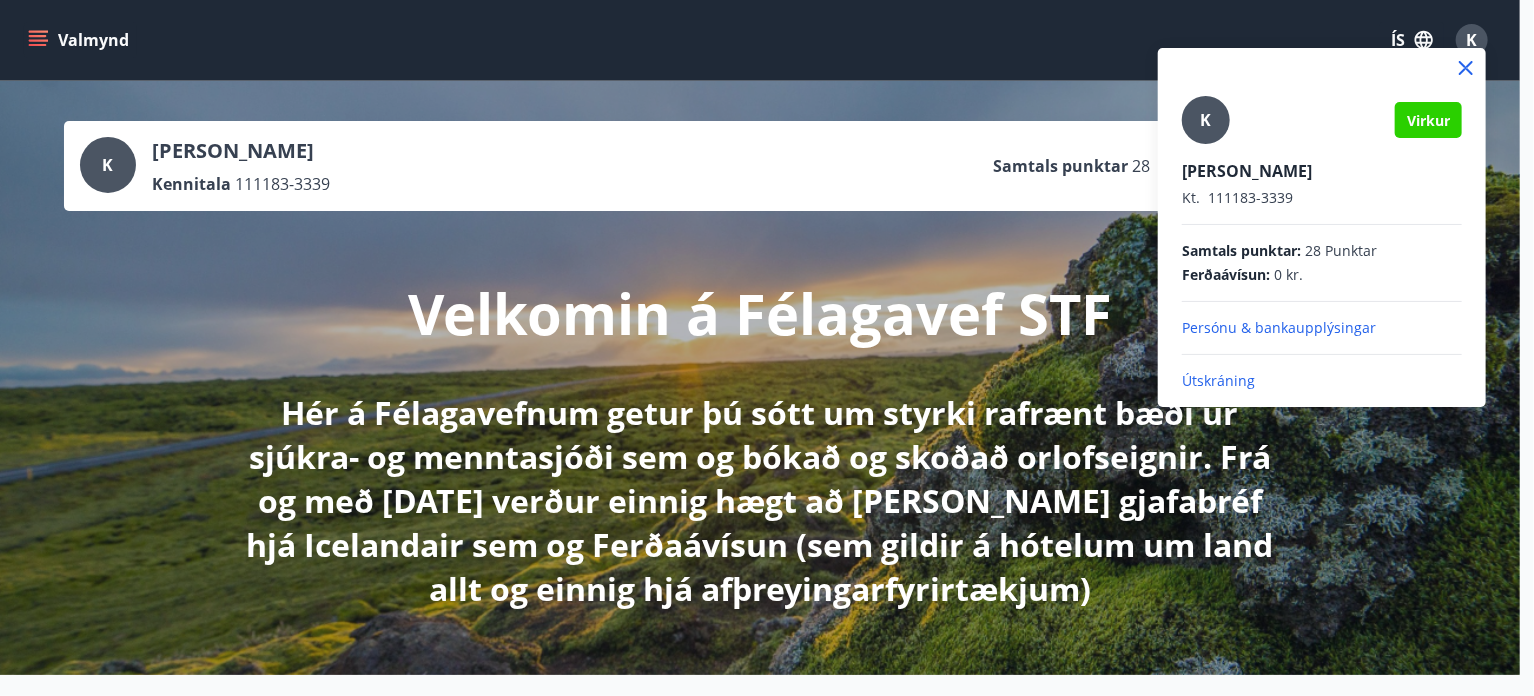 click at bounding box center (767, 348) 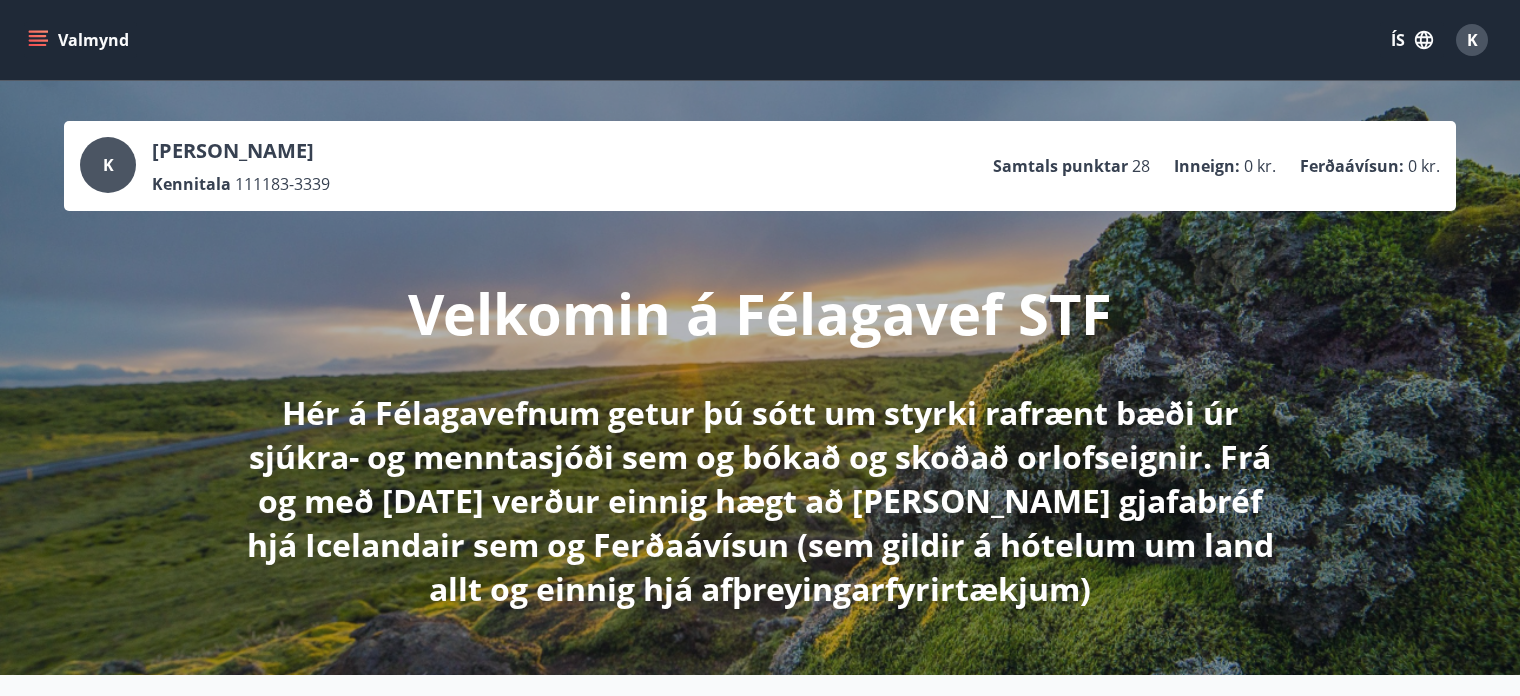 click 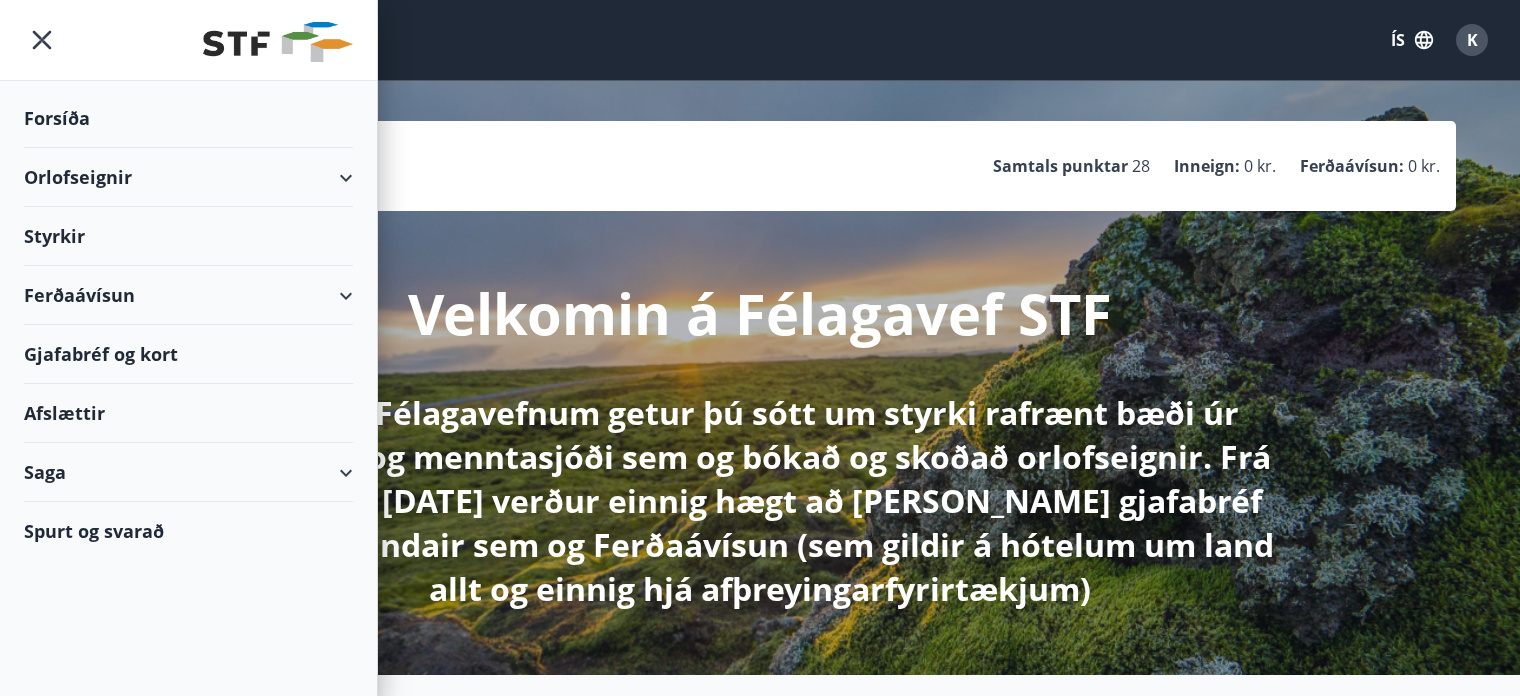 click on "Styrkir" at bounding box center (188, 118) 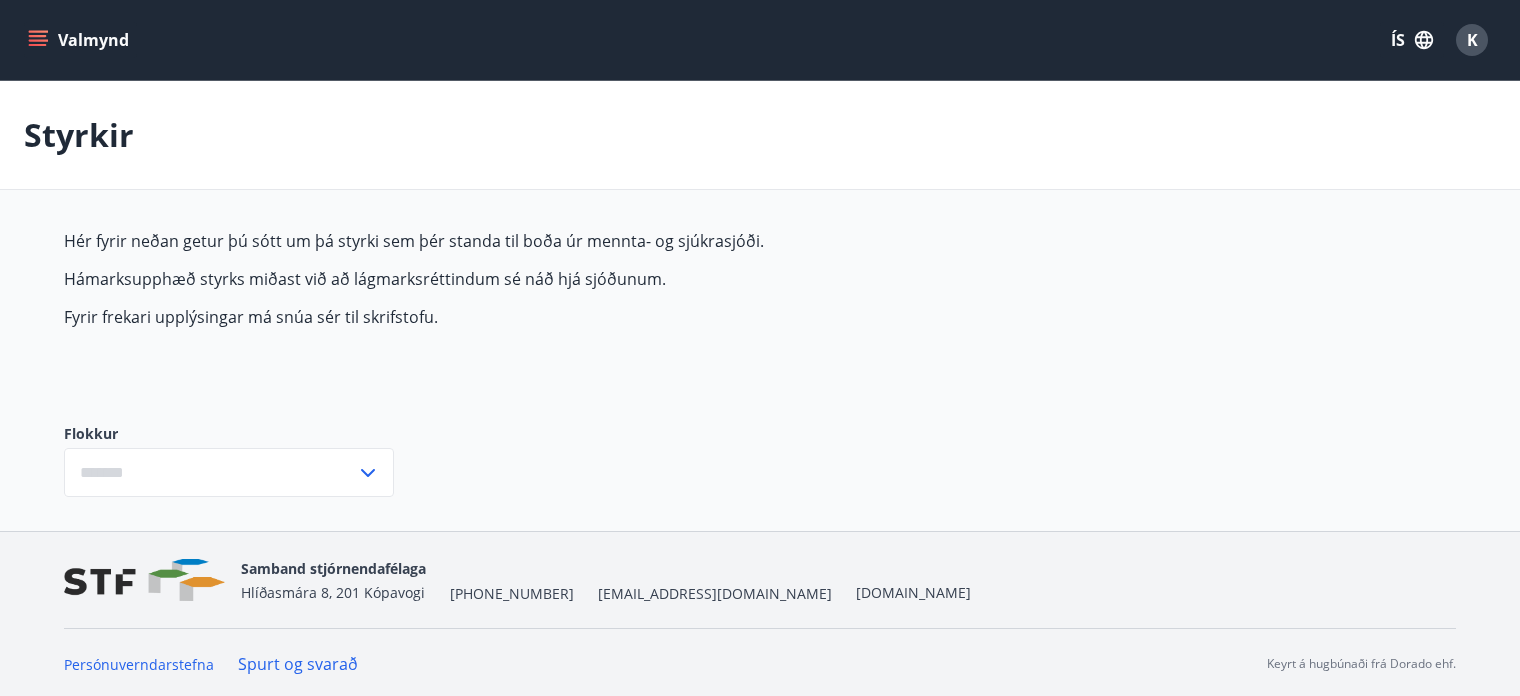 type on "***" 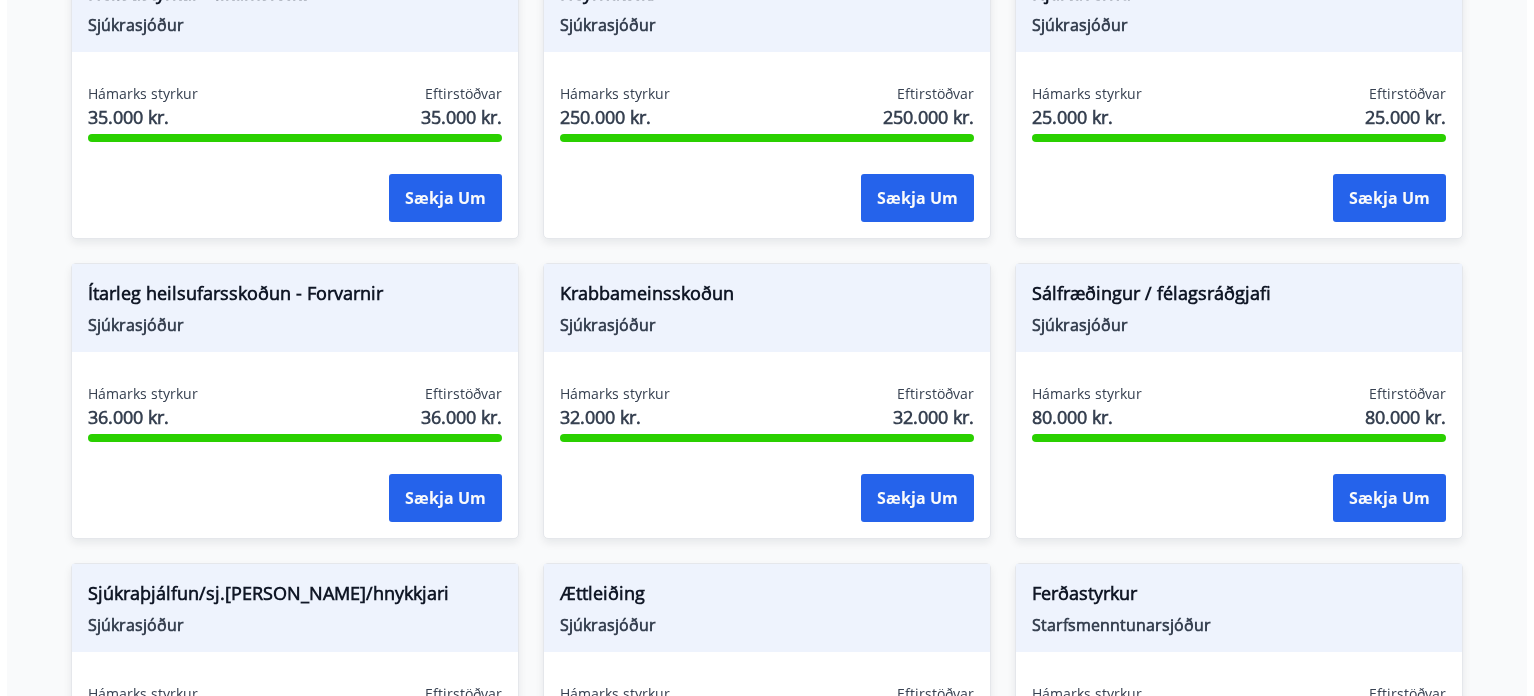 scroll, scrollTop: 1200, scrollLeft: 0, axis: vertical 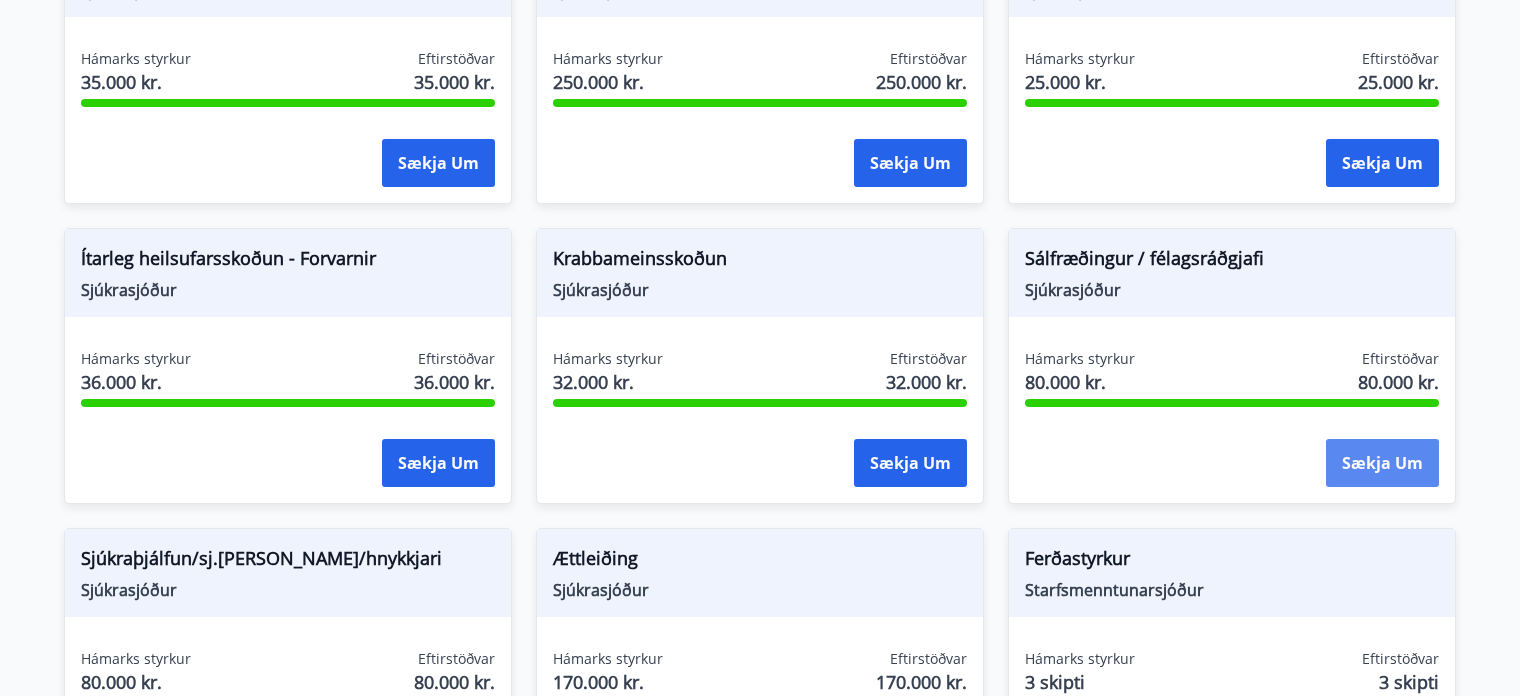 click on "Sækja um" at bounding box center [1382, 463] 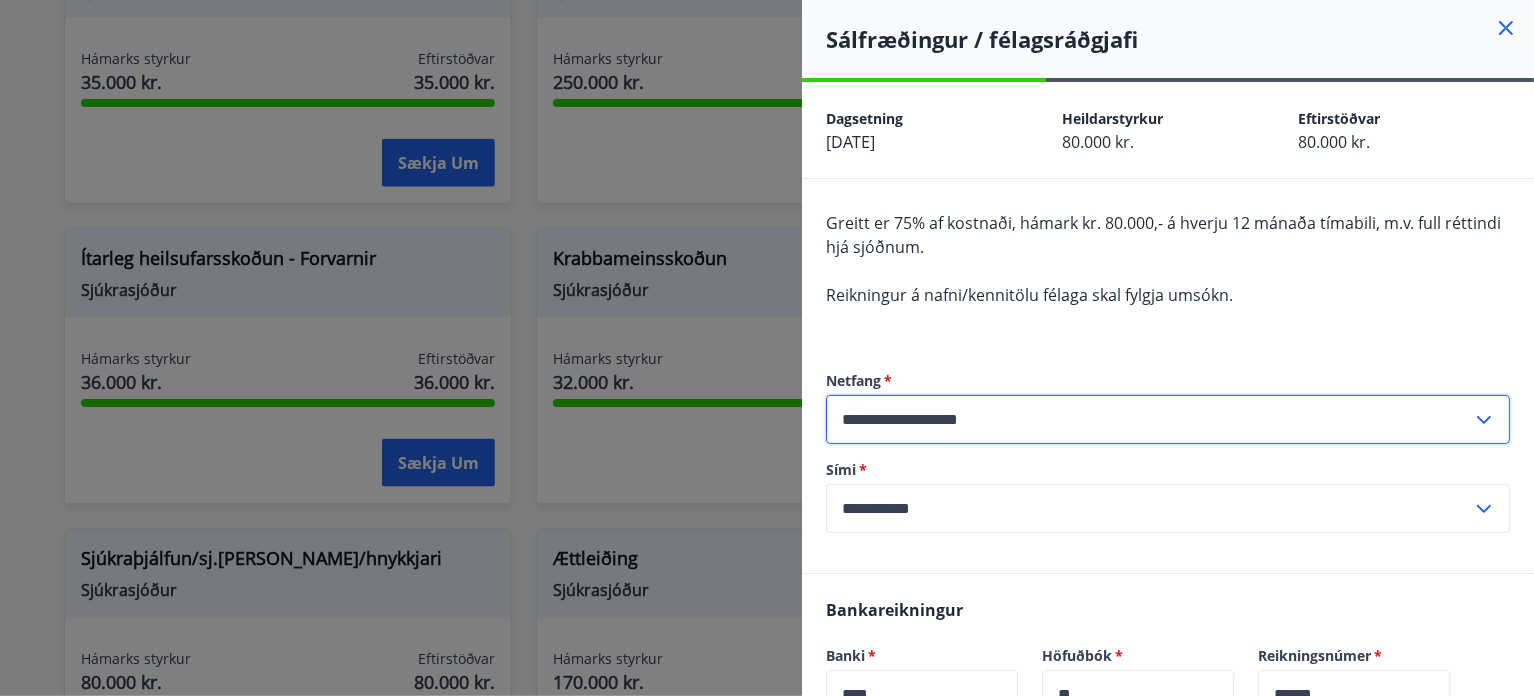 click on "**********" at bounding box center [1149, 419] 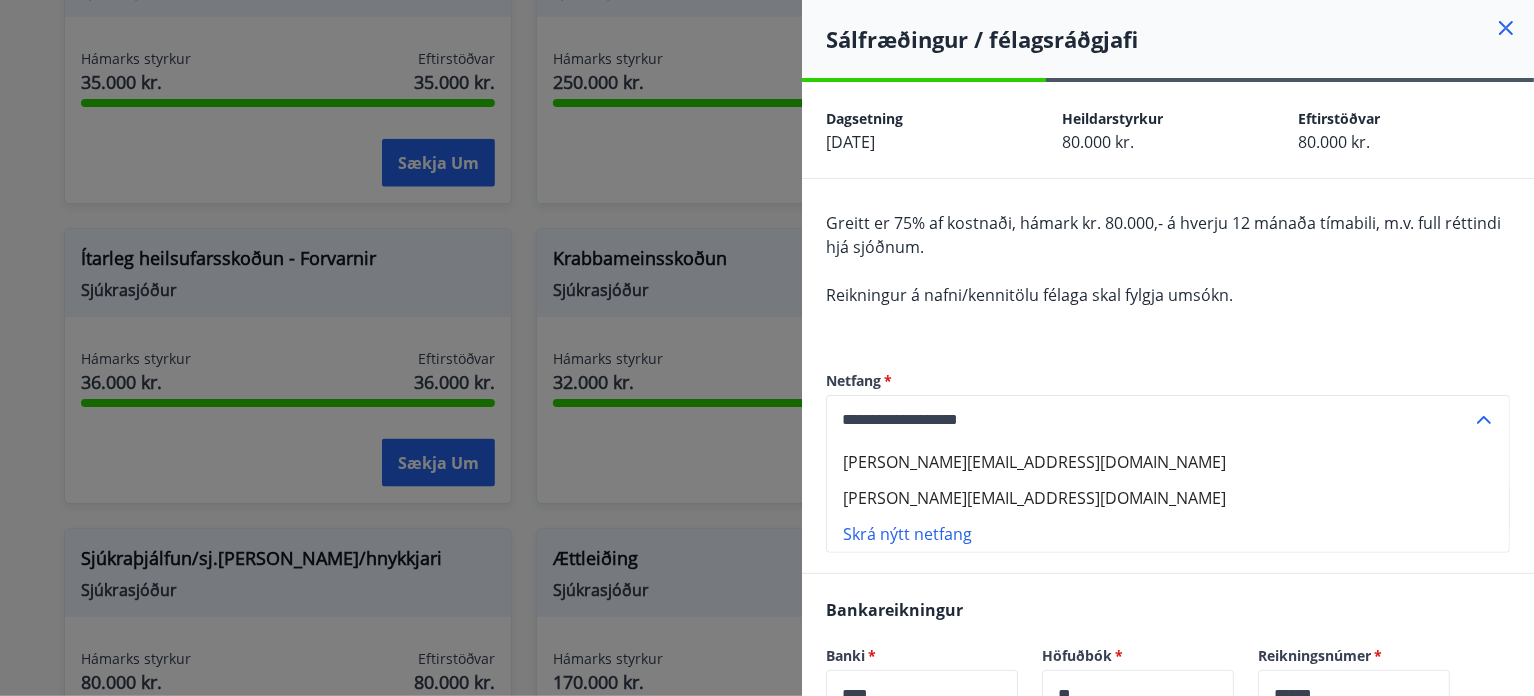 click on "**********" at bounding box center (1149, 419) 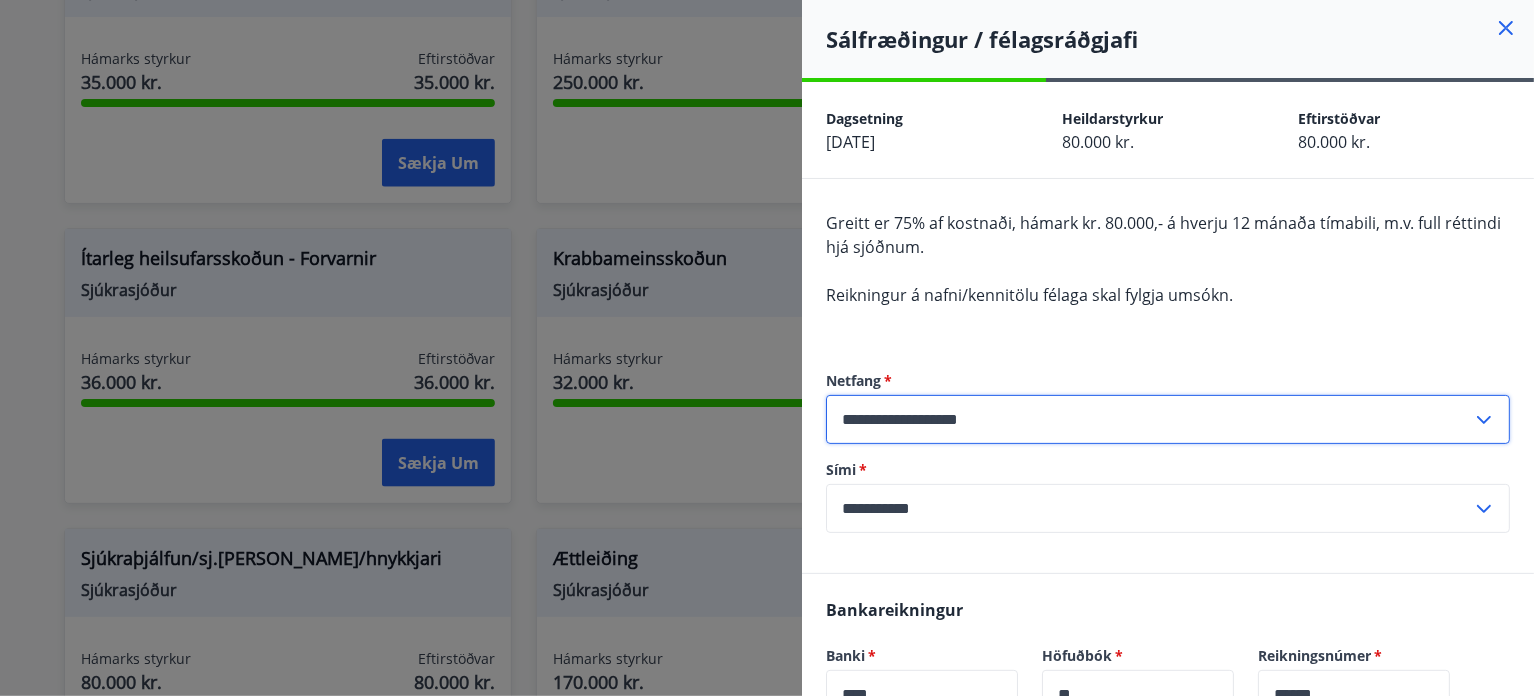click on "**********" at bounding box center (1149, 419) 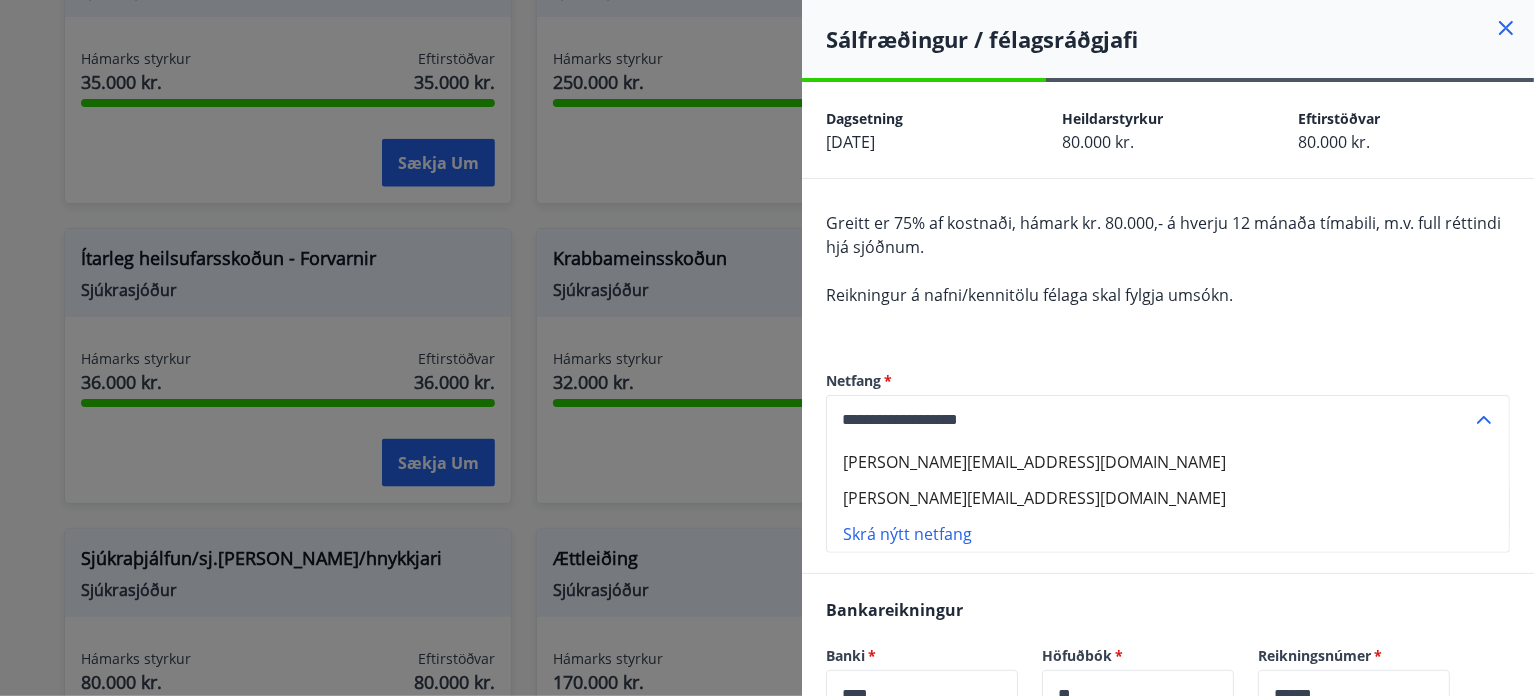 click on "[PERSON_NAME][EMAIL_ADDRESS][DOMAIN_NAME]" at bounding box center [1168, 462] 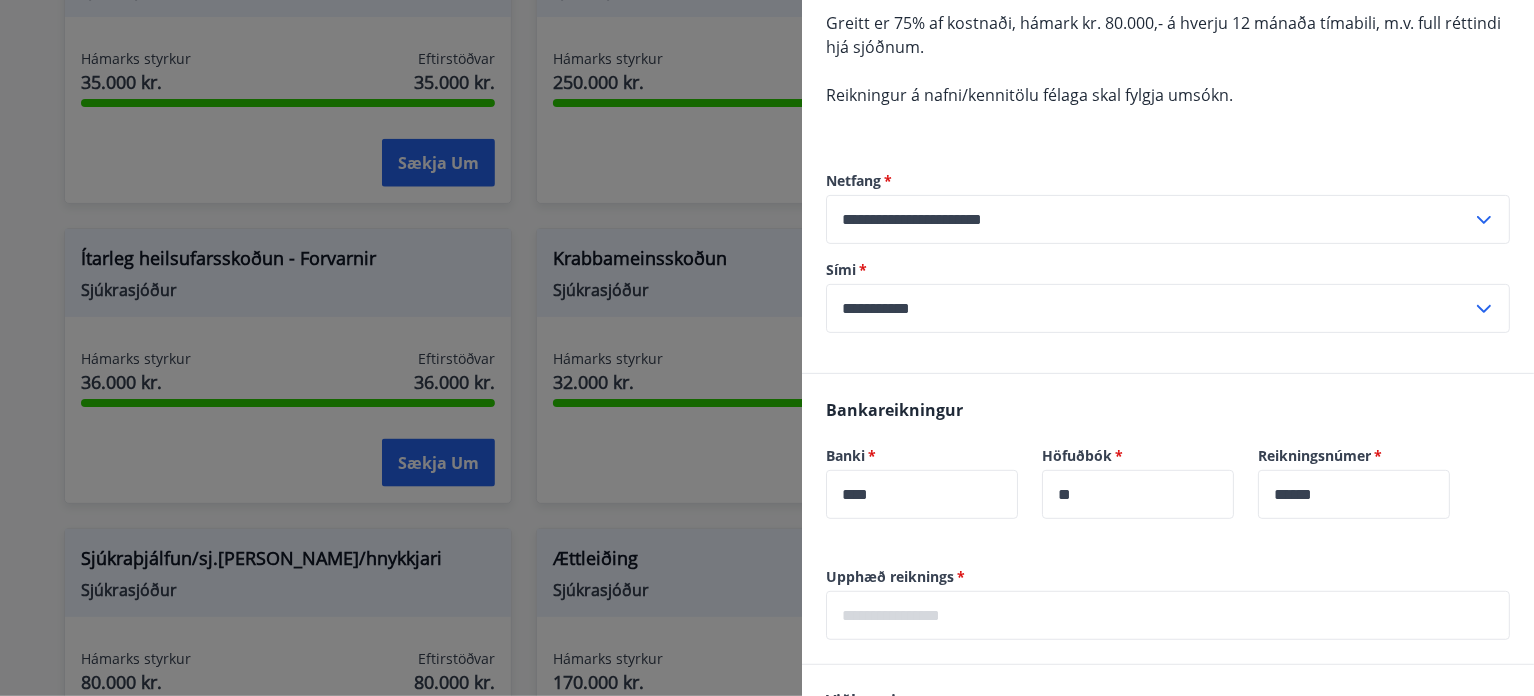 scroll, scrollTop: 300, scrollLeft: 0, axis: vertical 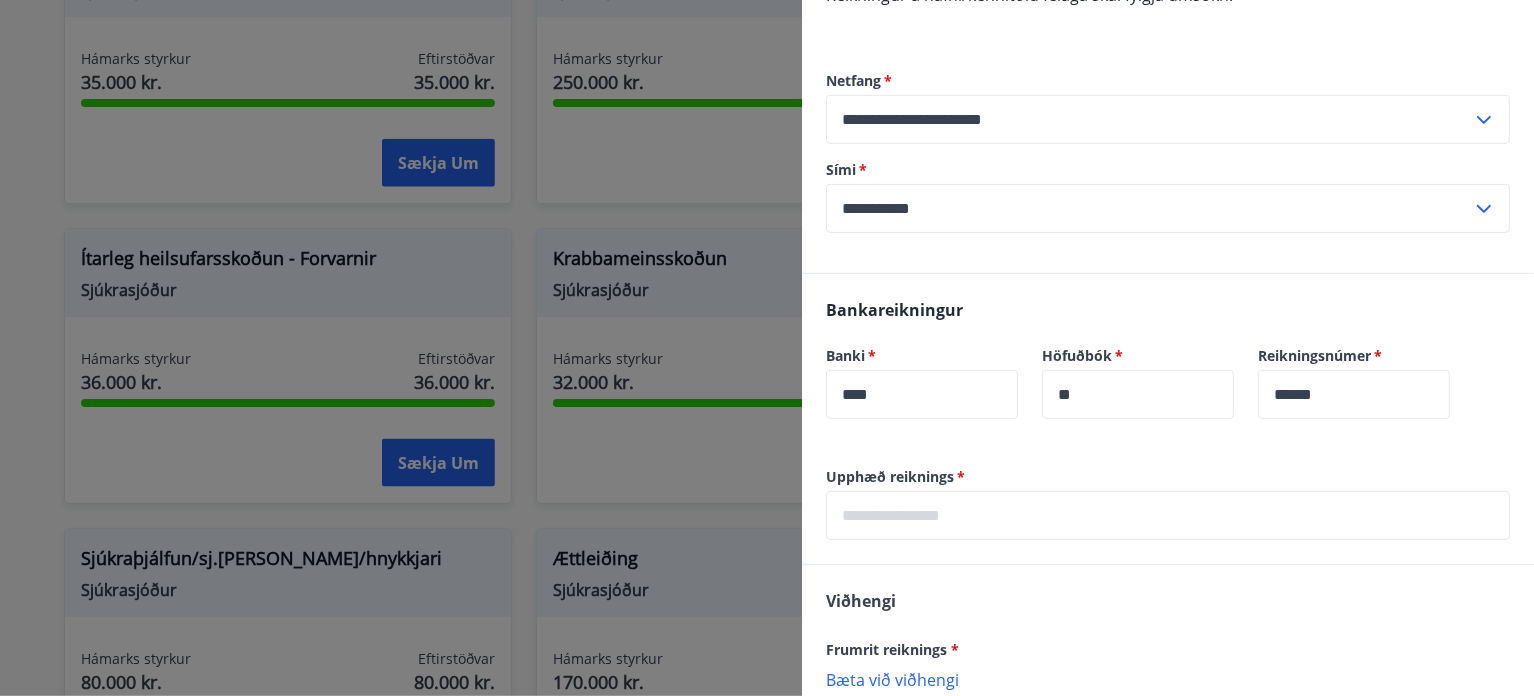 click on "****" at bounding box center [922, 394] 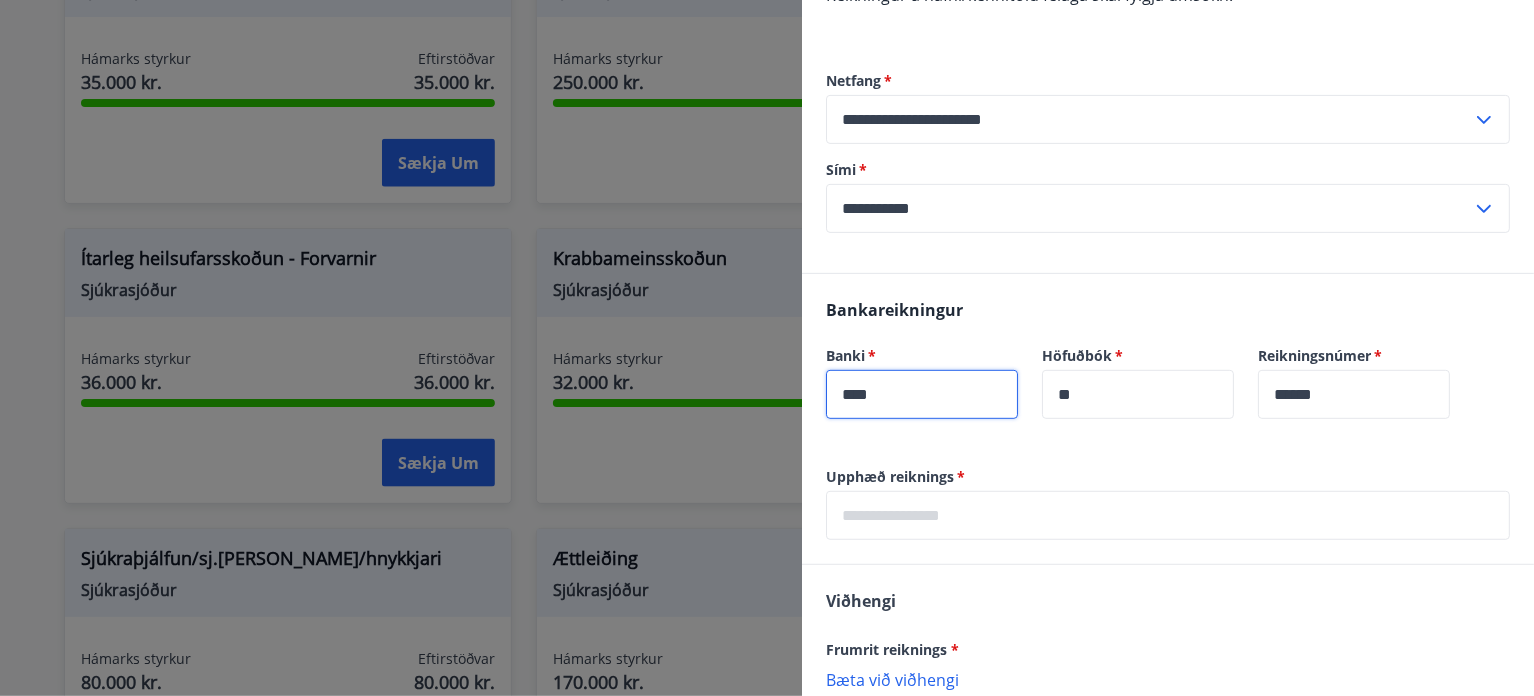 click on "****" at bounding box center (922, 394) 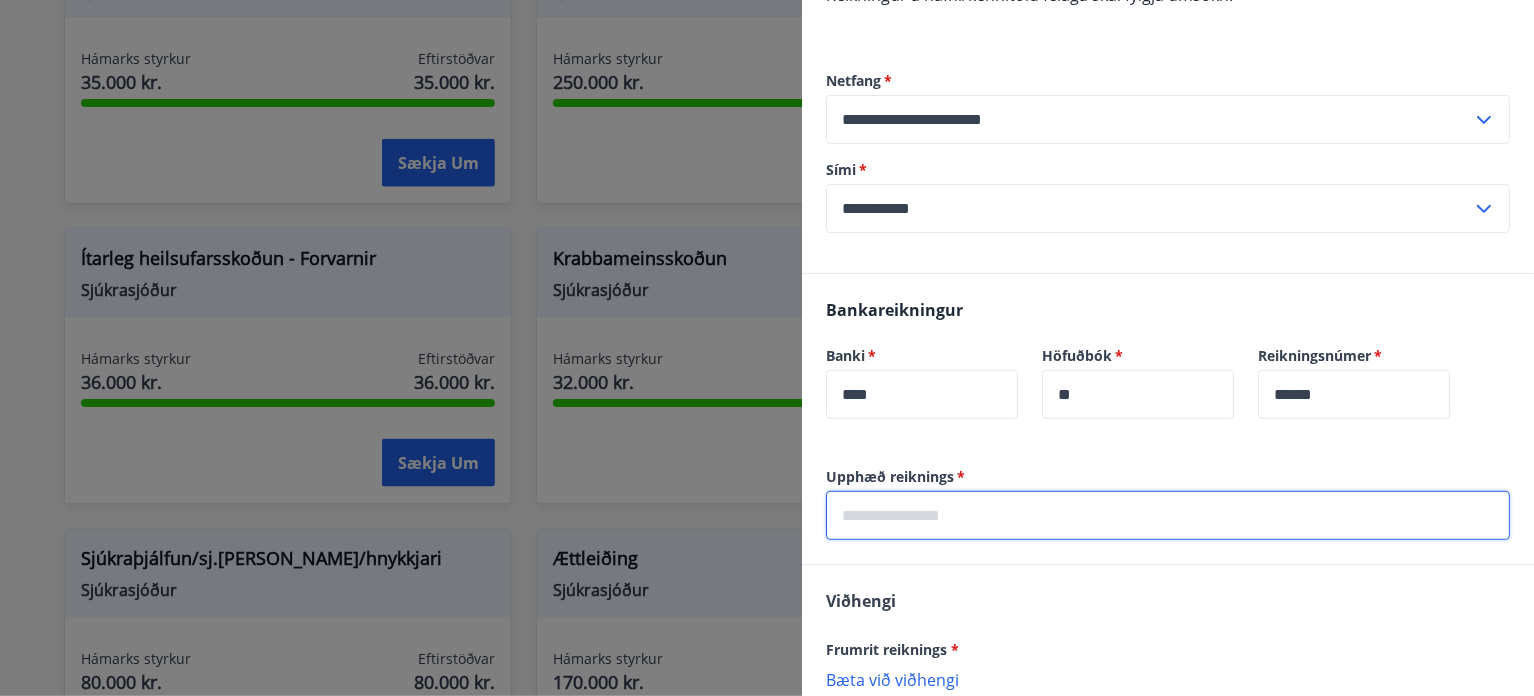 click at bounding box center [1168, 515] 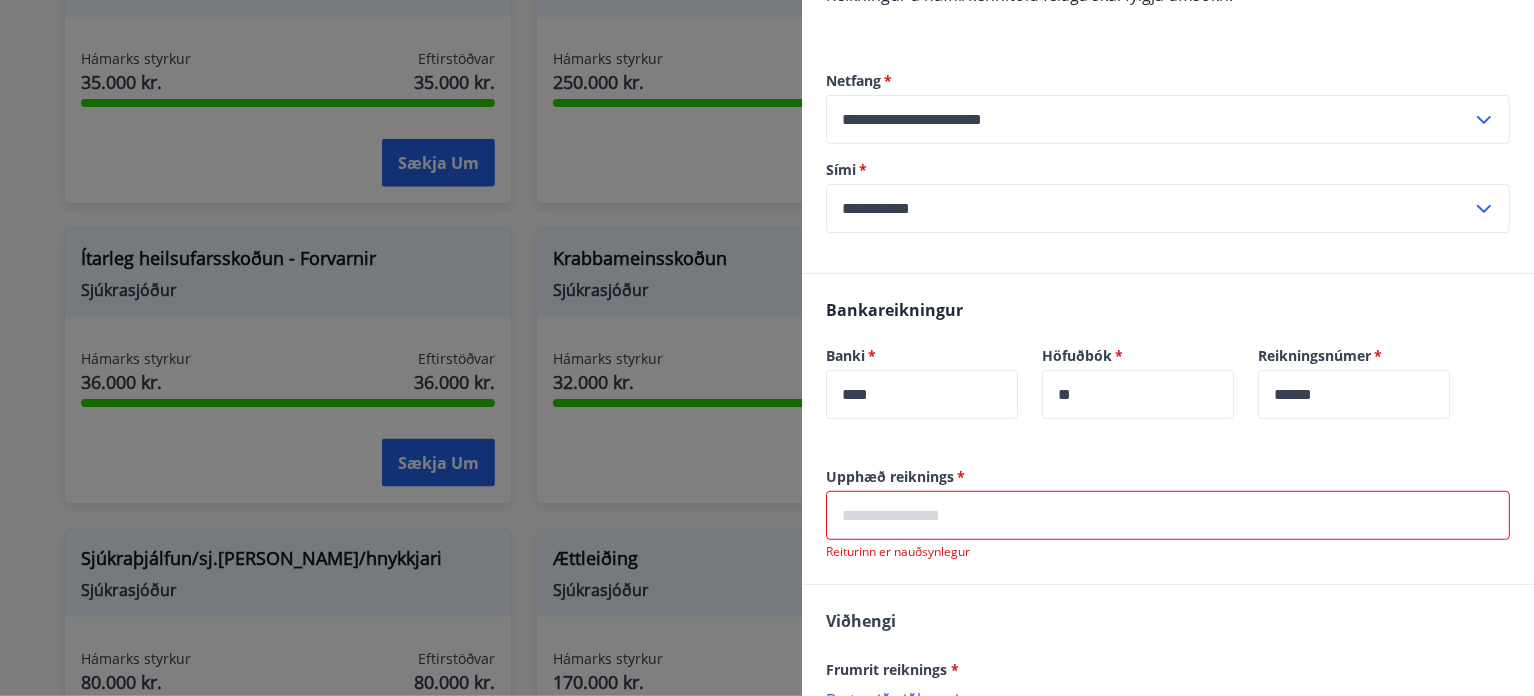 click at bounding box center (1168, 515) 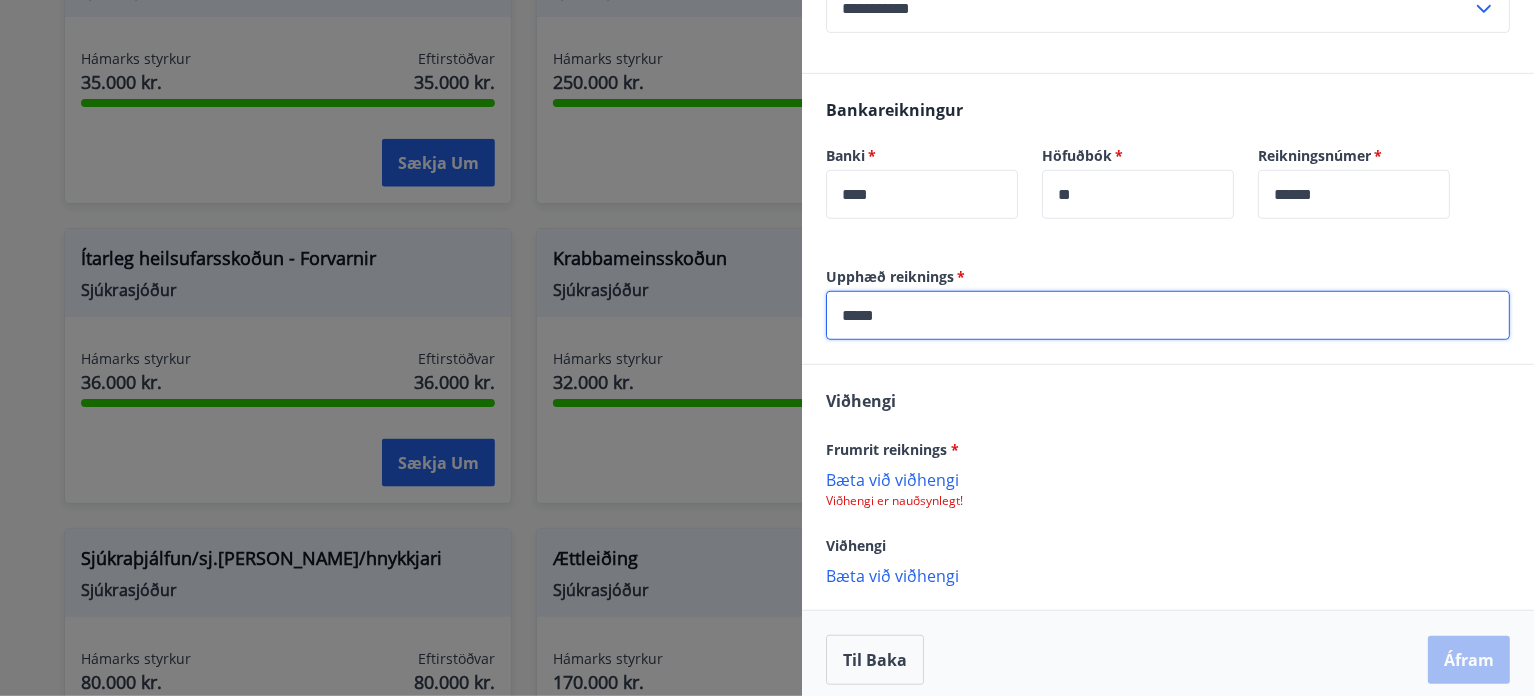 scroll, scrollTop: 512, scrollLeft: 0, axis: vertical 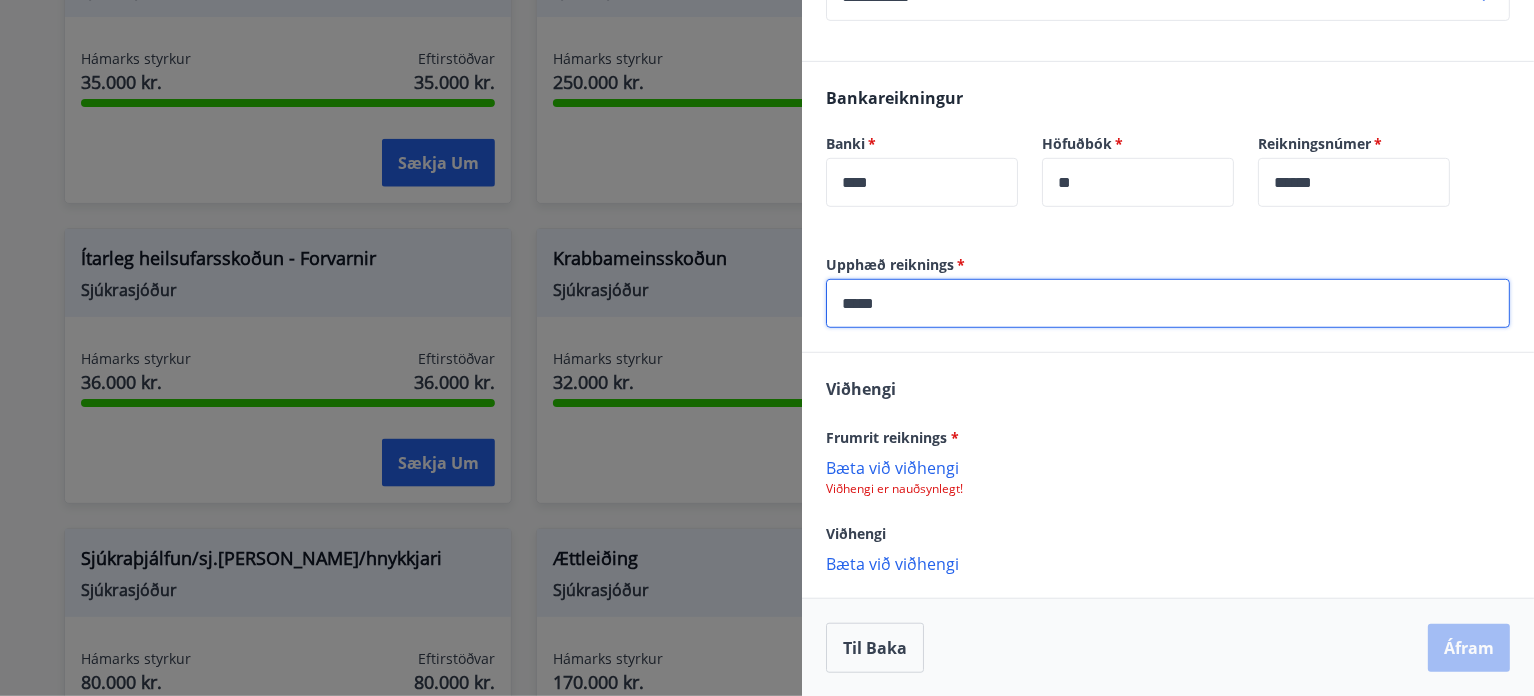 type on "*****" 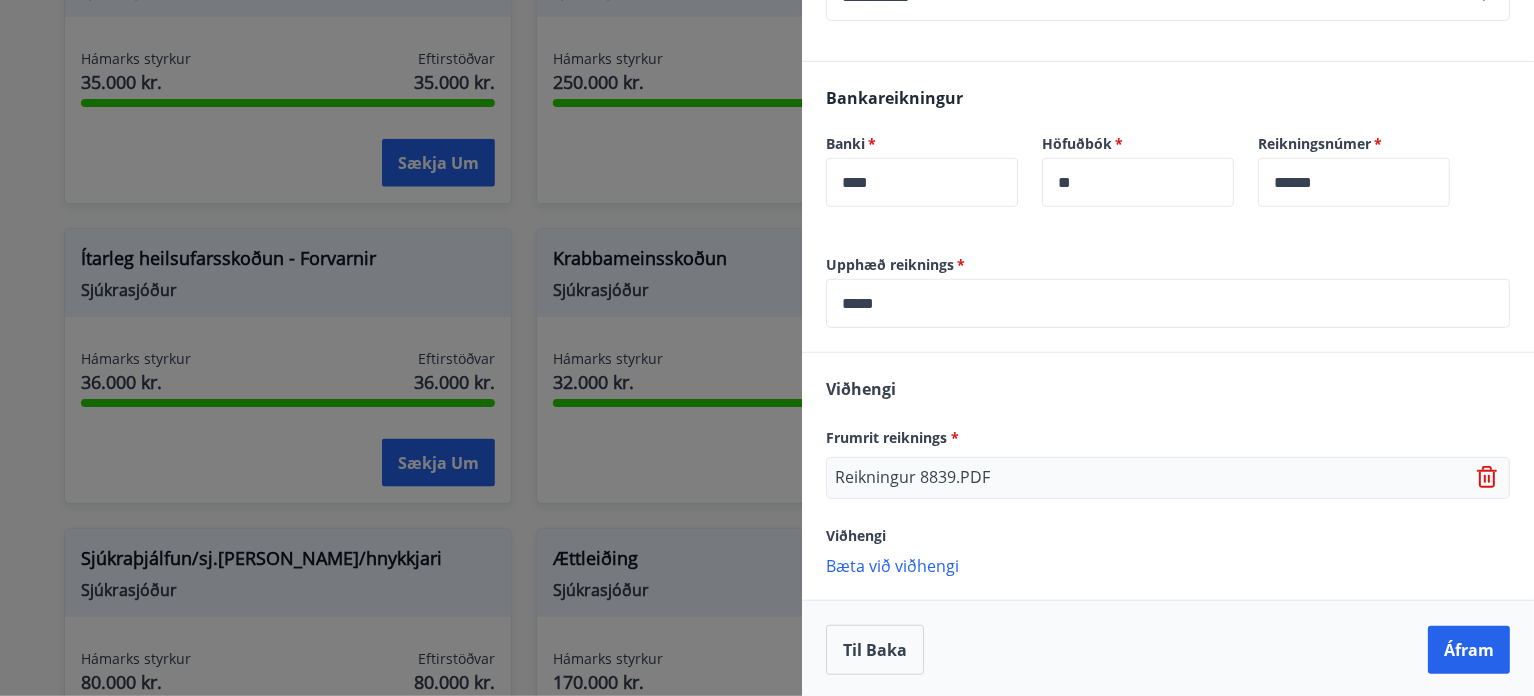 scroll, scrollTop: 514, scrollLeft: 0, axis: vertical 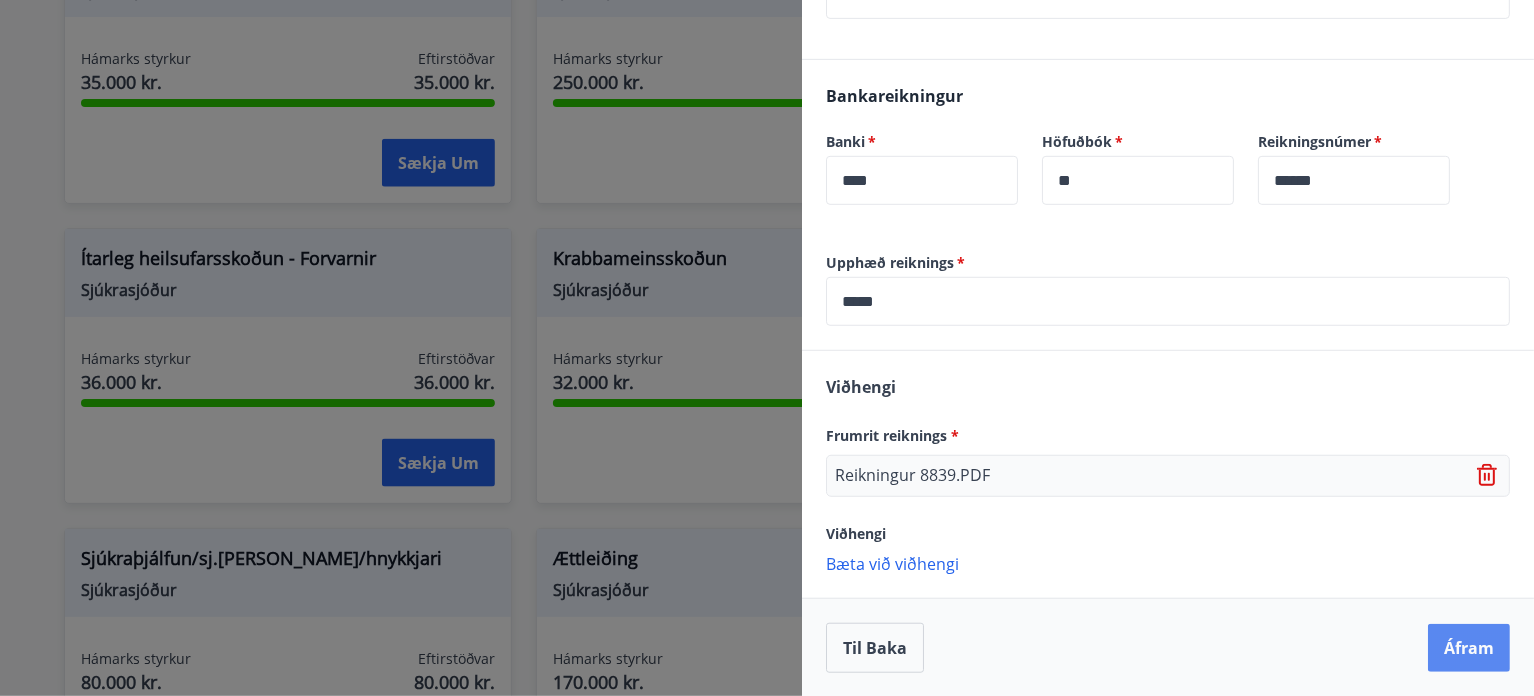 click on "Áfram" at bounding box center [1469, 648] 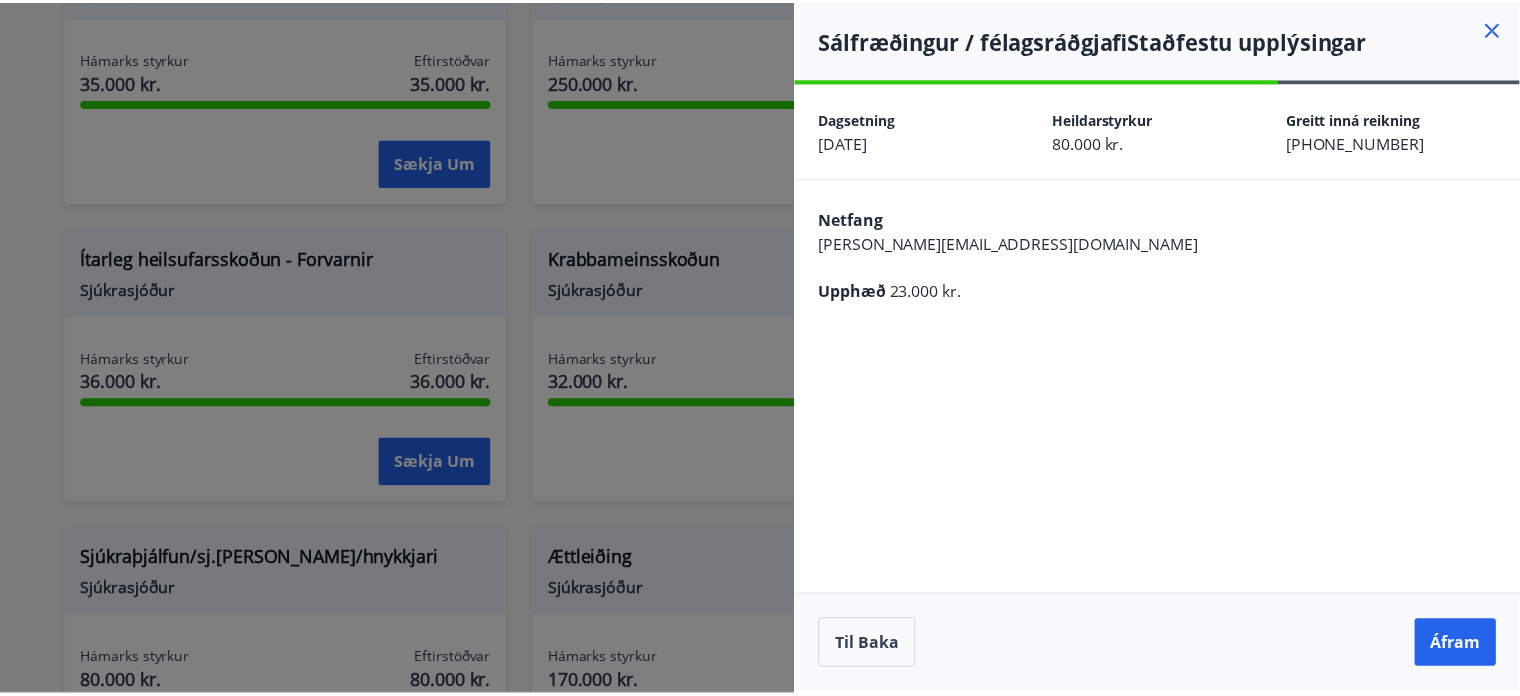 scroll, scrollTop: 0, scrollLeft: 0, axis: both 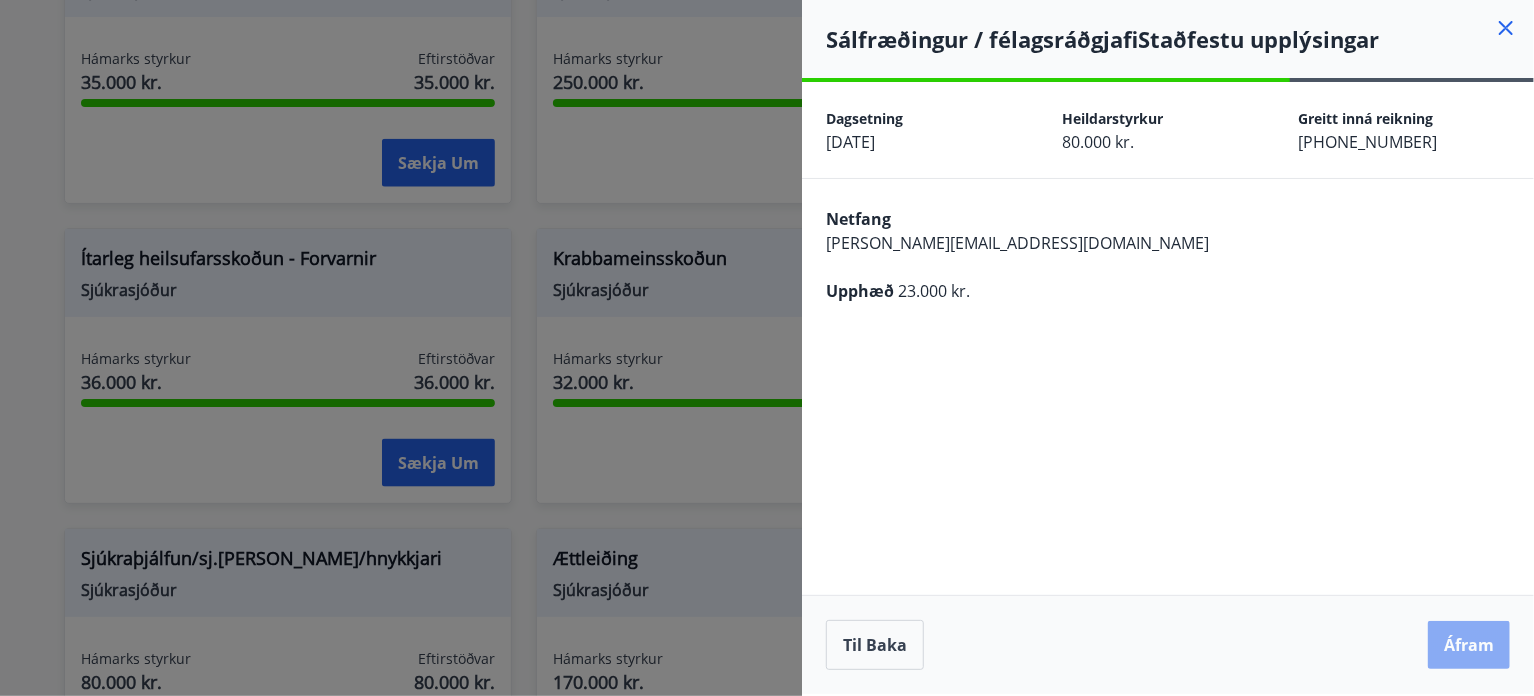 click on "Áfram" at bounding box center [1469, 645] 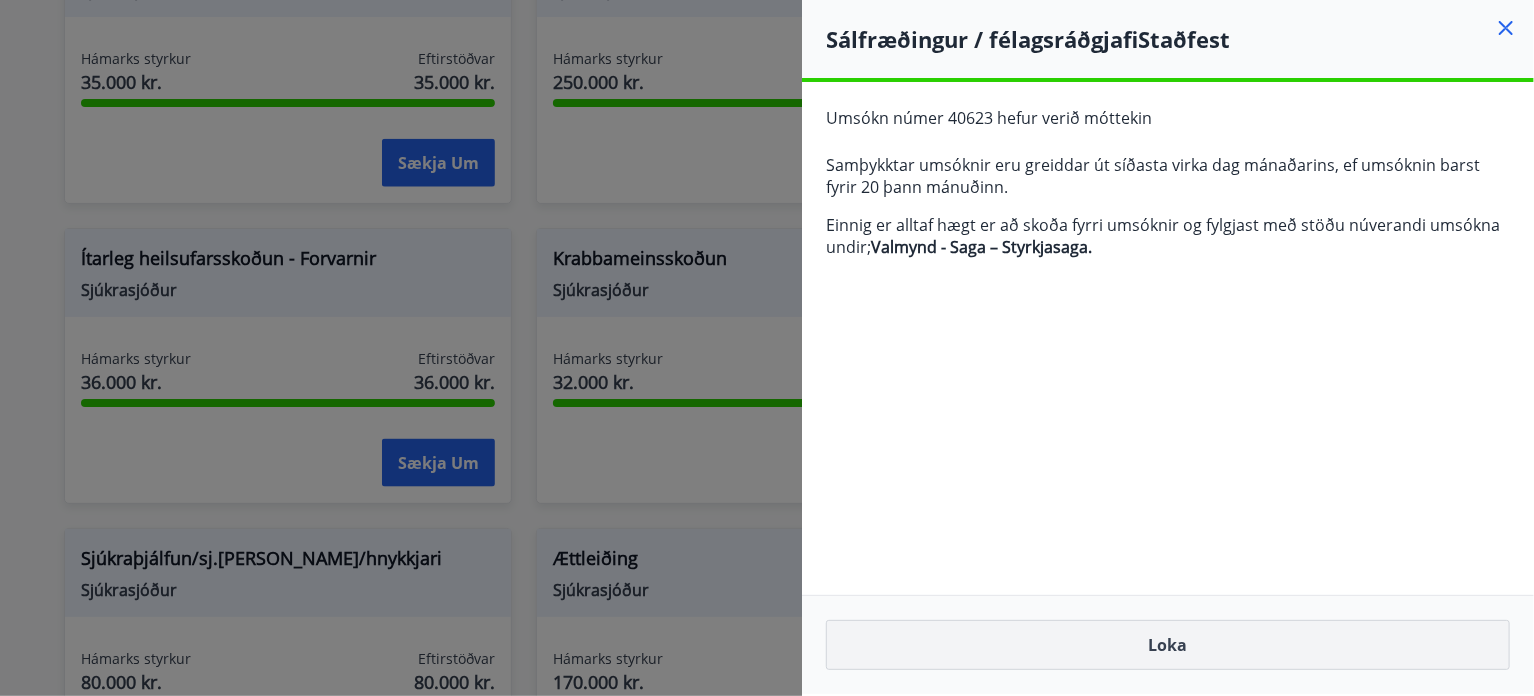 click on "Loka" at bounding box center (1168, 645) 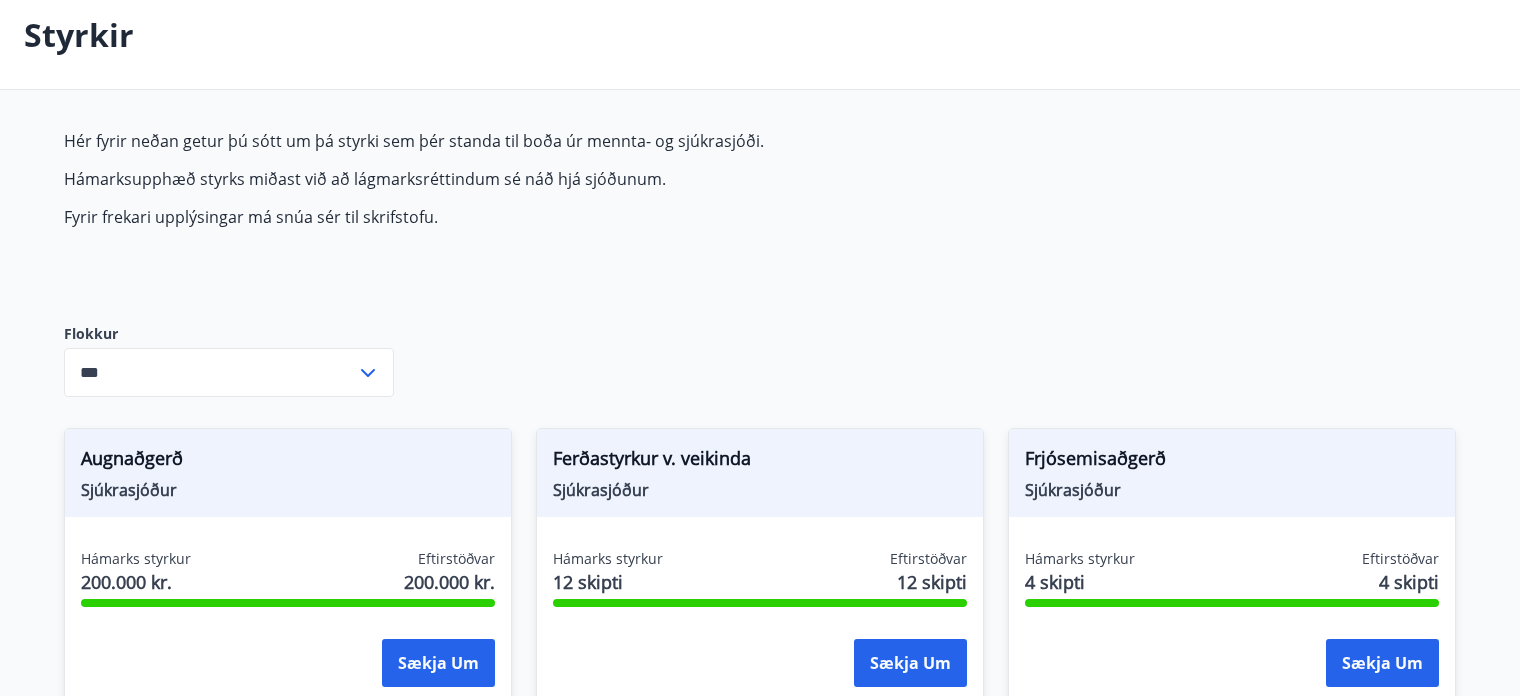 scroll, scrollTop: 0, scrollLeft: 0, axis: both 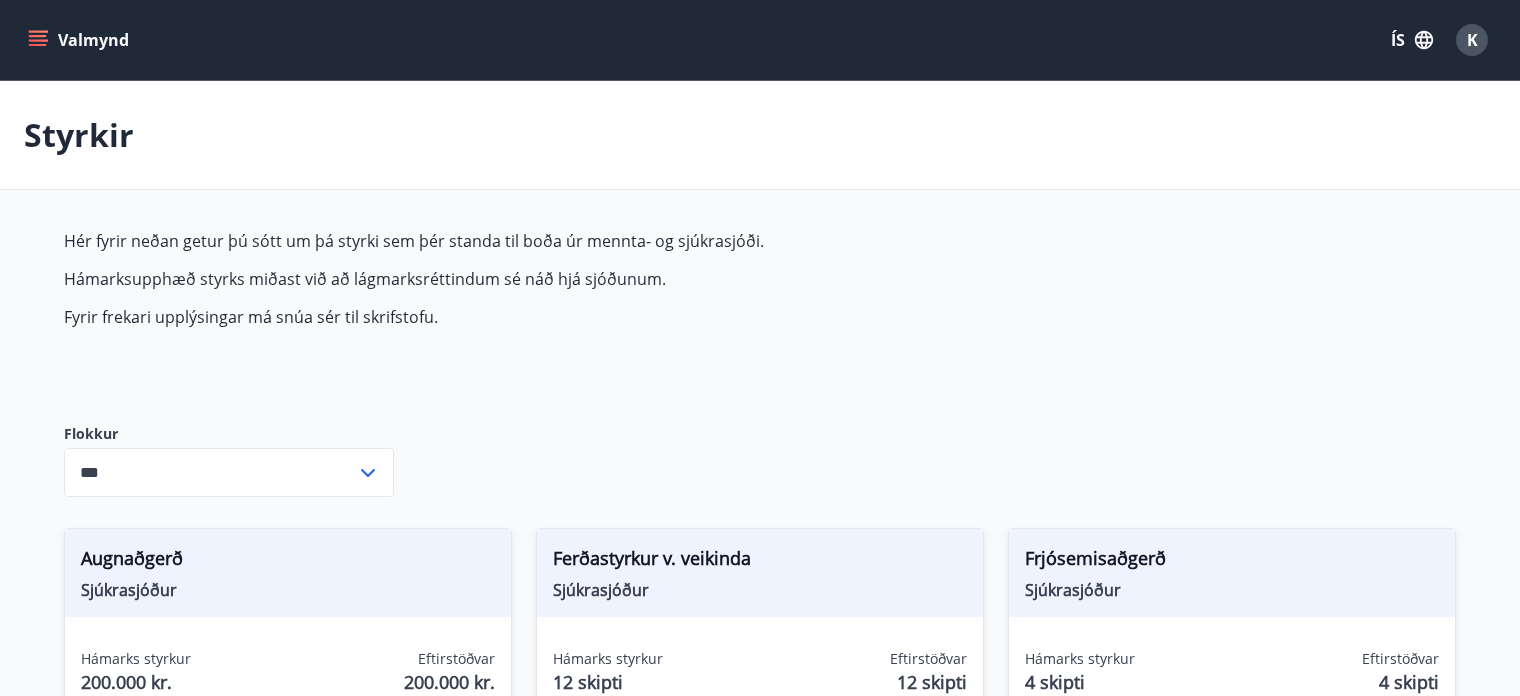 click 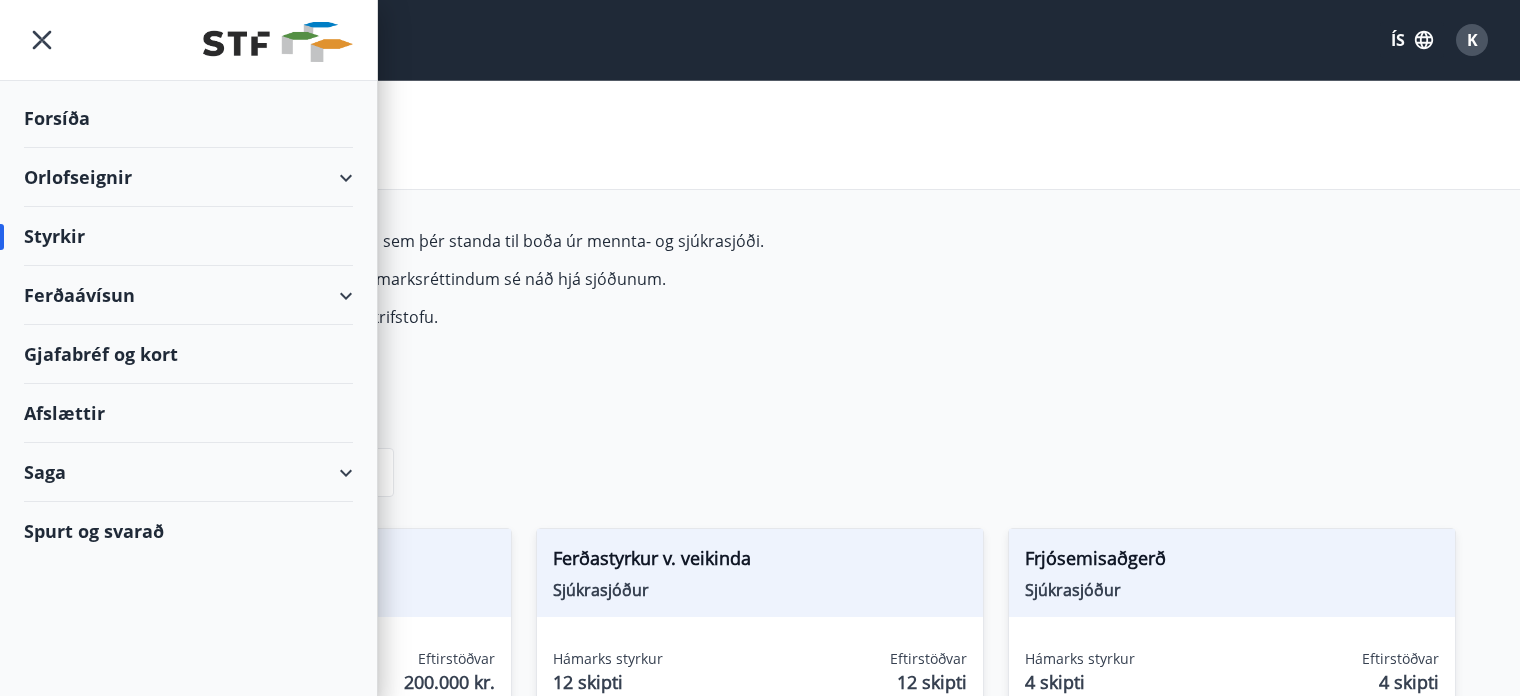 click on "Ferðaávísun" at bounding box center (188, 295) 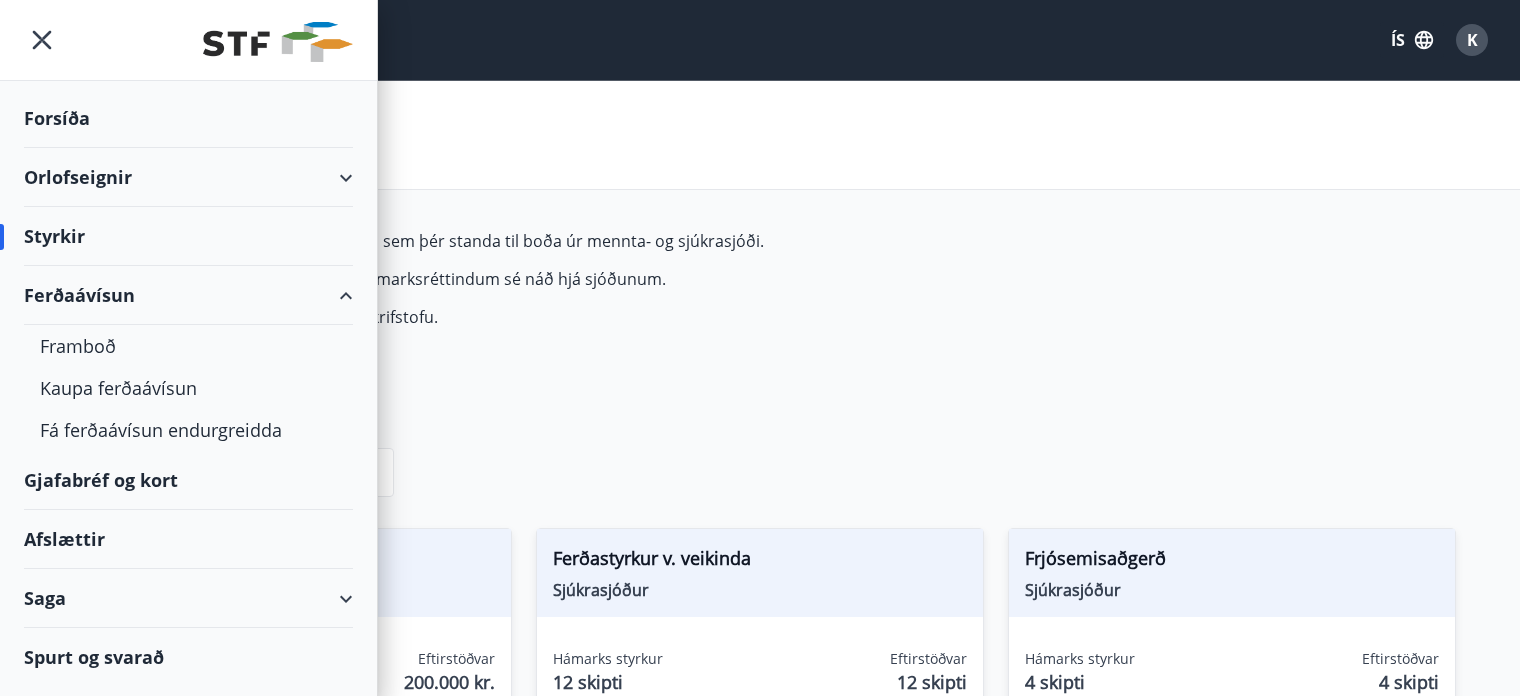 click on "Afslættir" at bounding box center [188, 539] 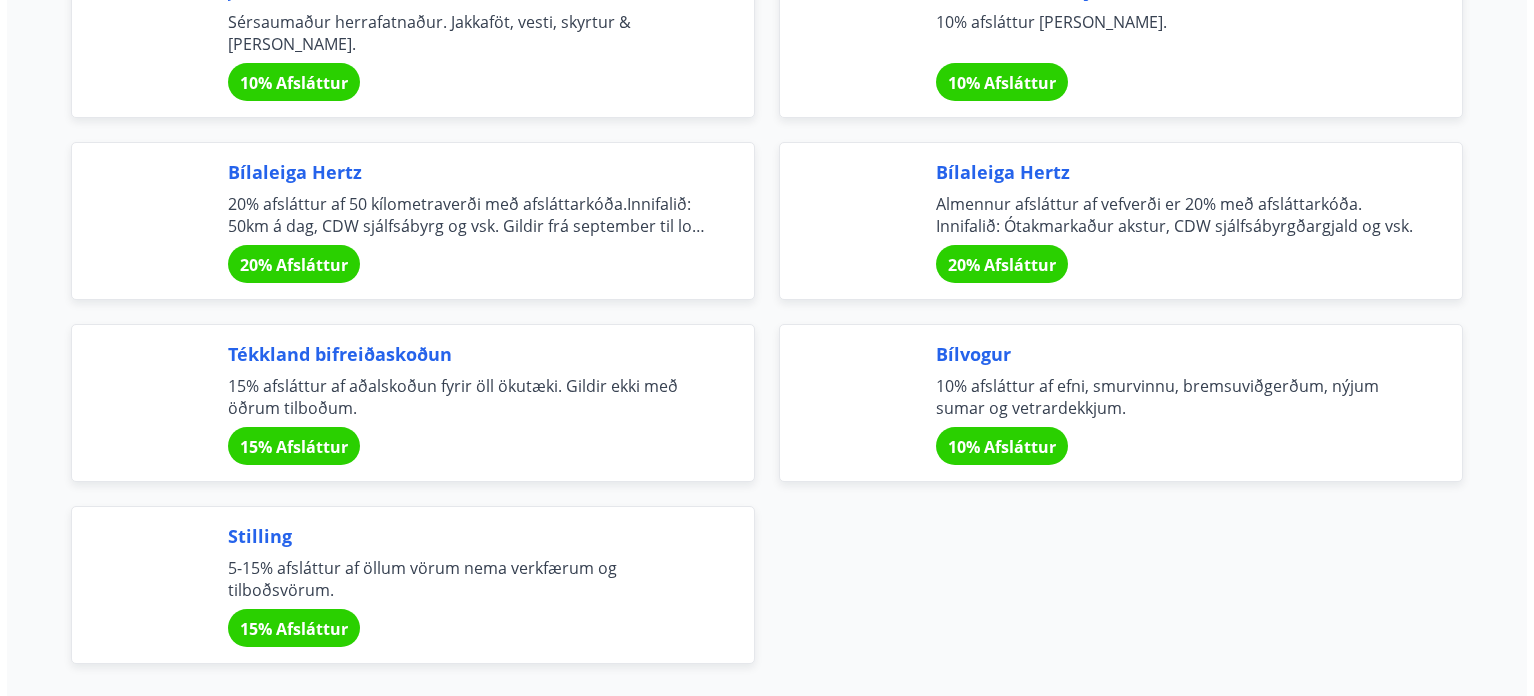 scroll, scrollTop: 6500, scrollLeft: 0, axis: vertical 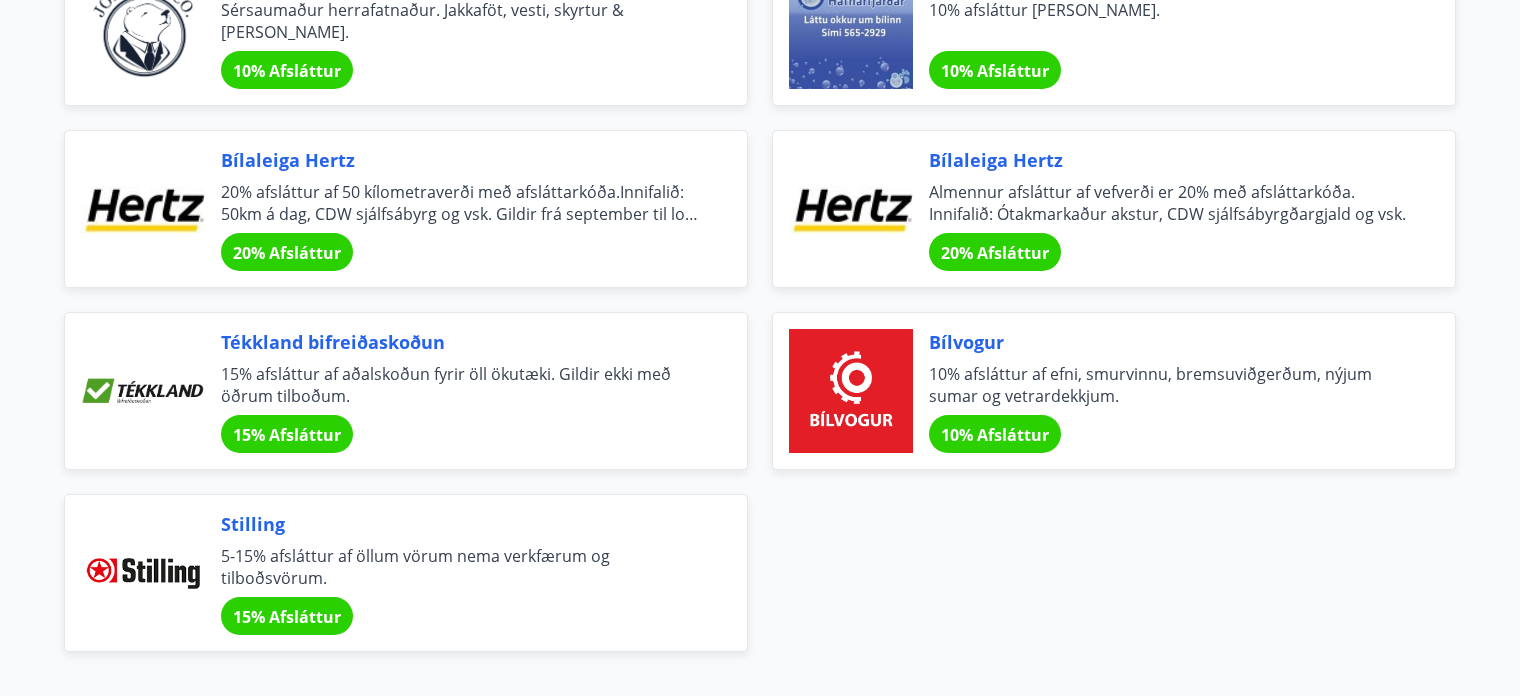 click on "20% Afsláttur" at bounding box center [287, 253] 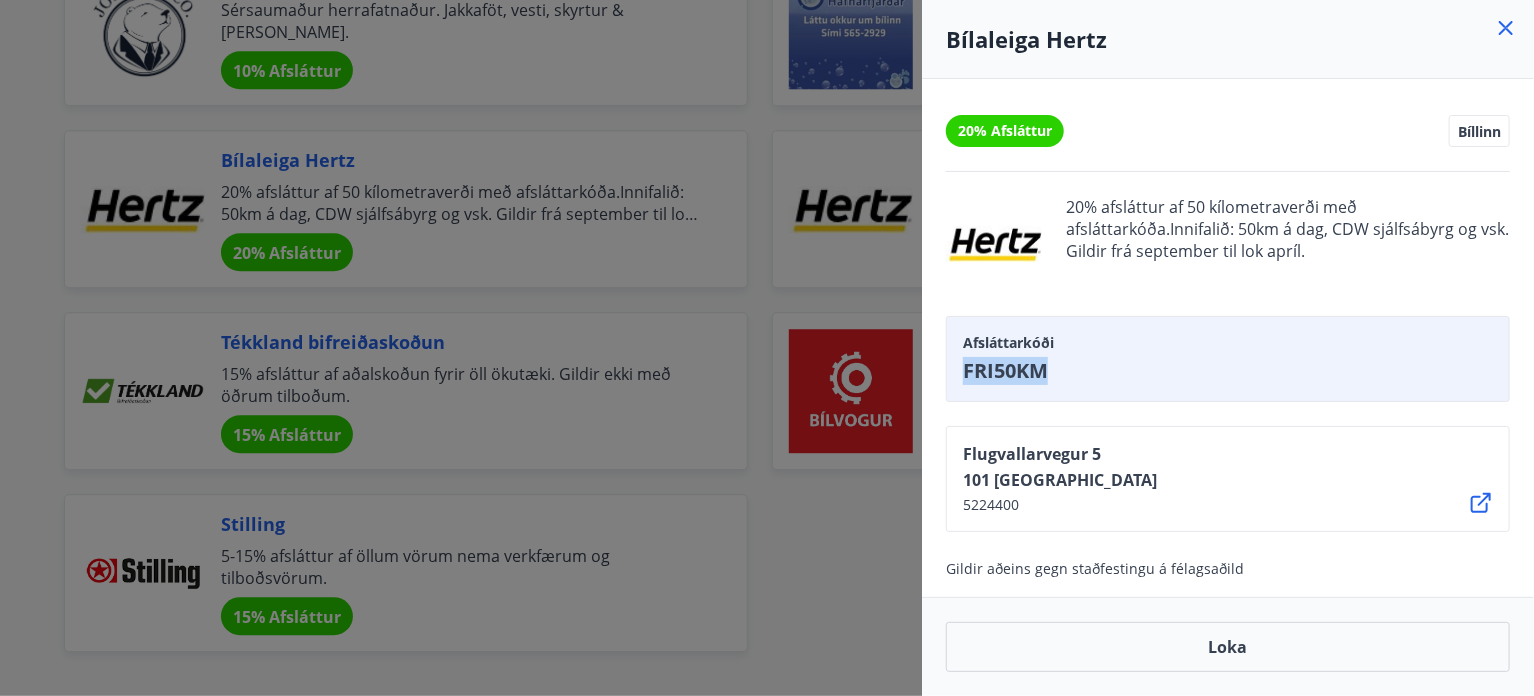 drag, startPoint x: 1059, startPoint y: 365, endPoint x: 961, endPoint y: 368, distance: 98.045906 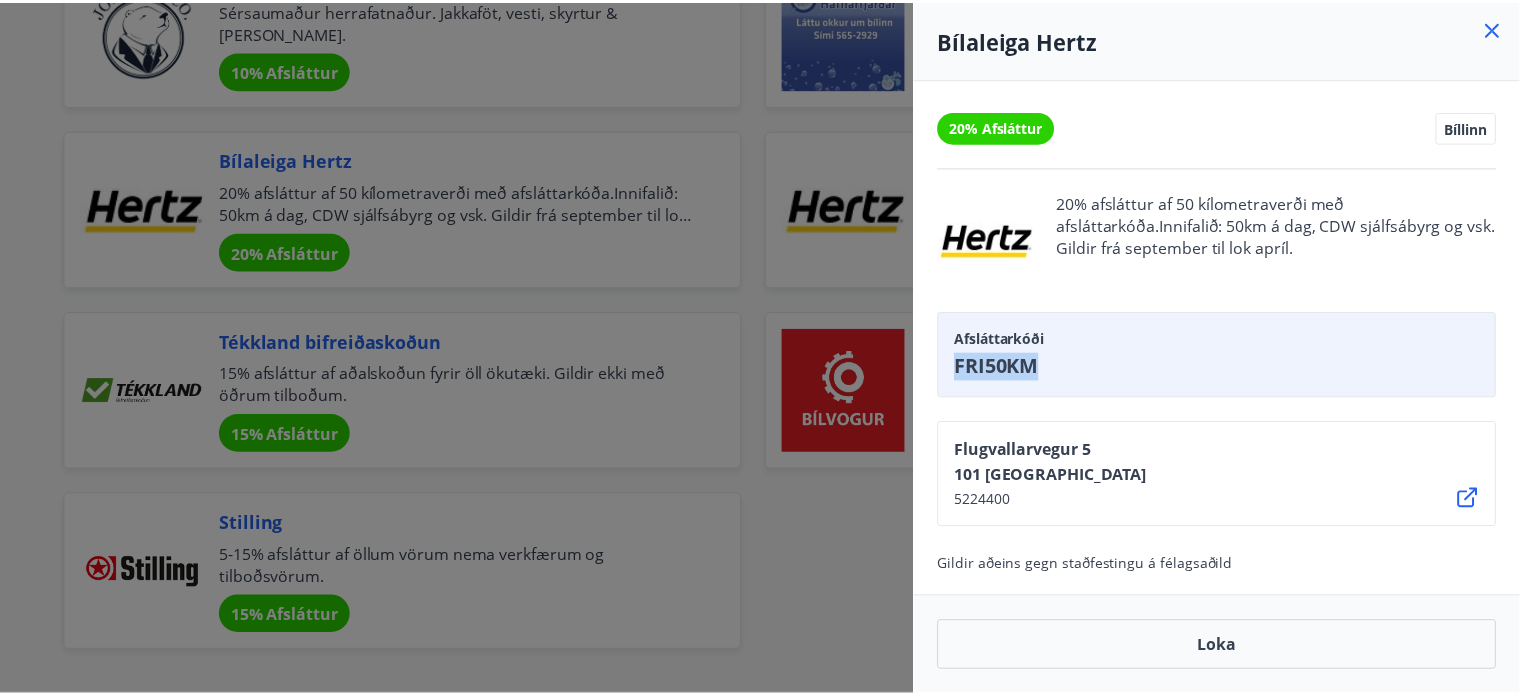 scroll, scrollTop: 4, scrollLeft: 0, axis: vertical 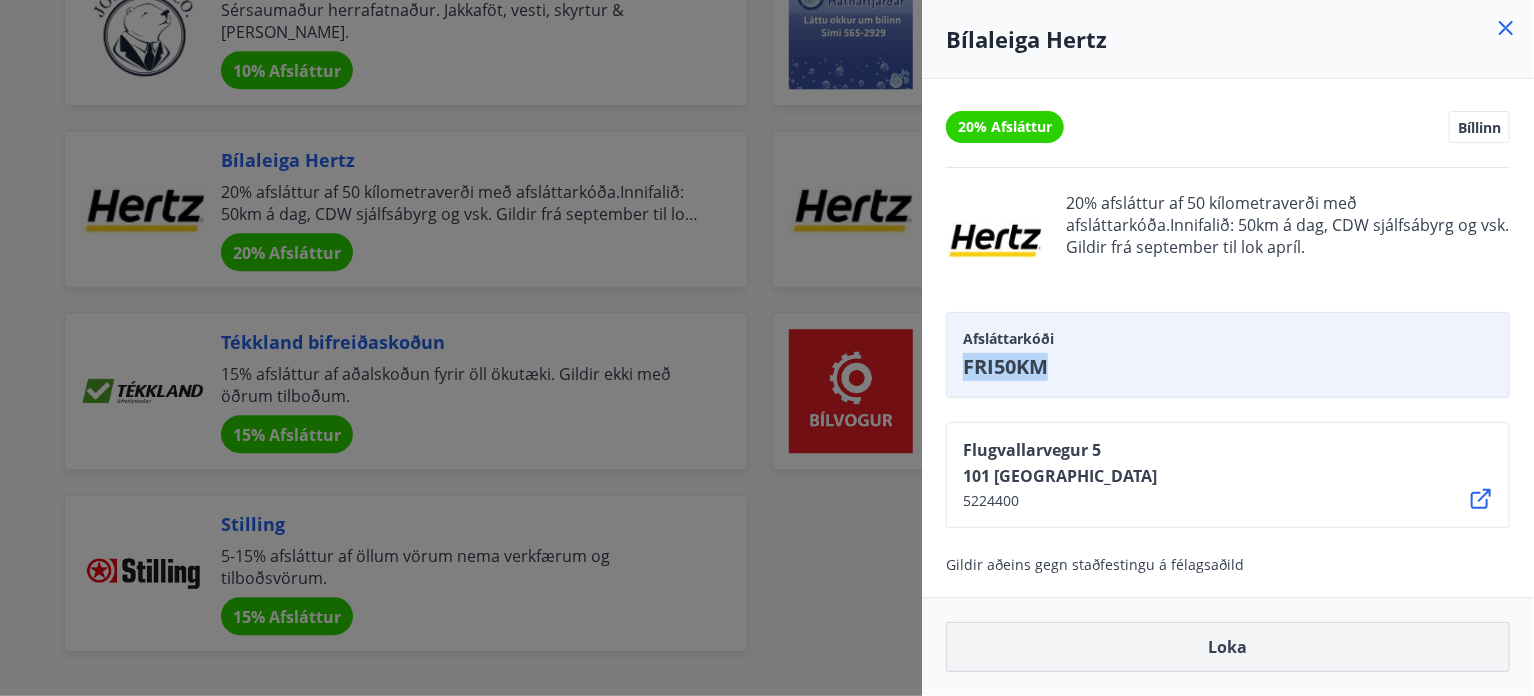 click on "Loka" at bounding box center [1228, 647] 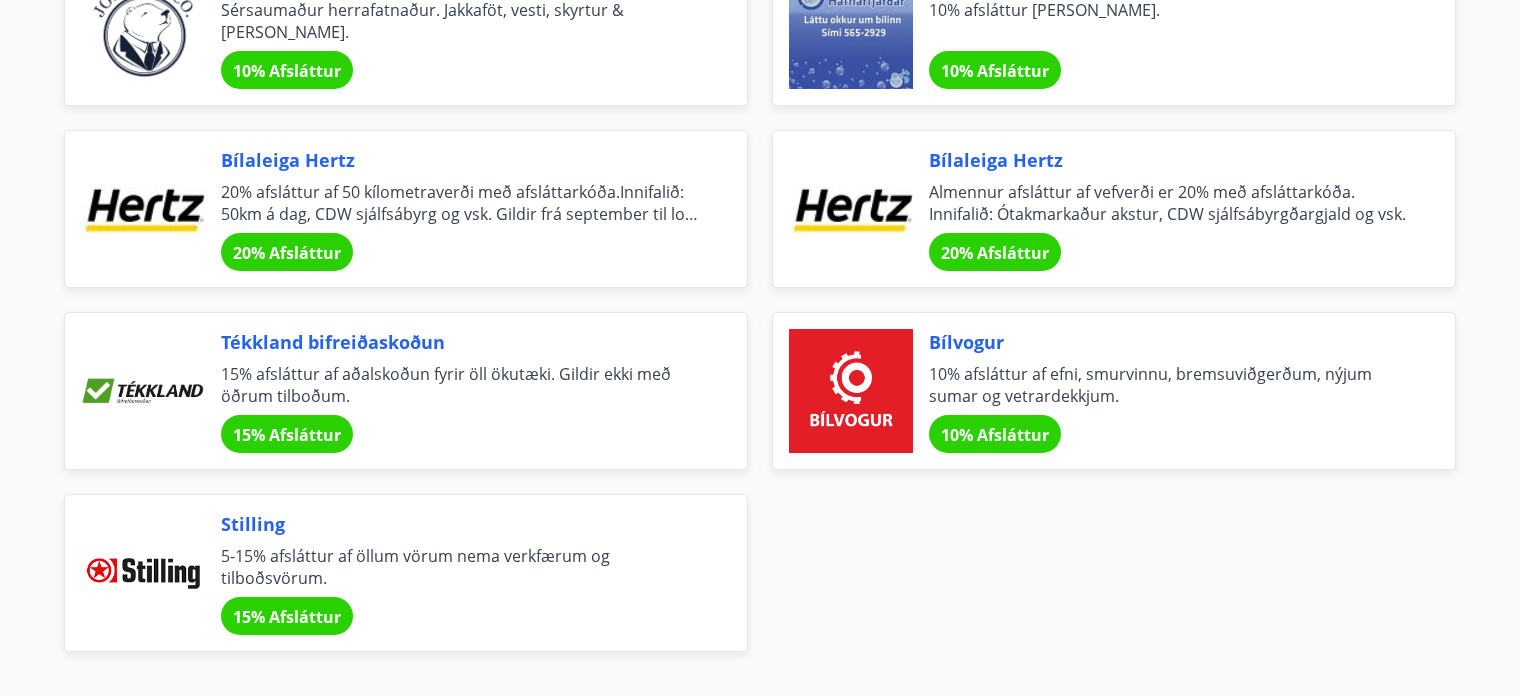 click on "20% Afsláttur" at bounding box center (995, 253) 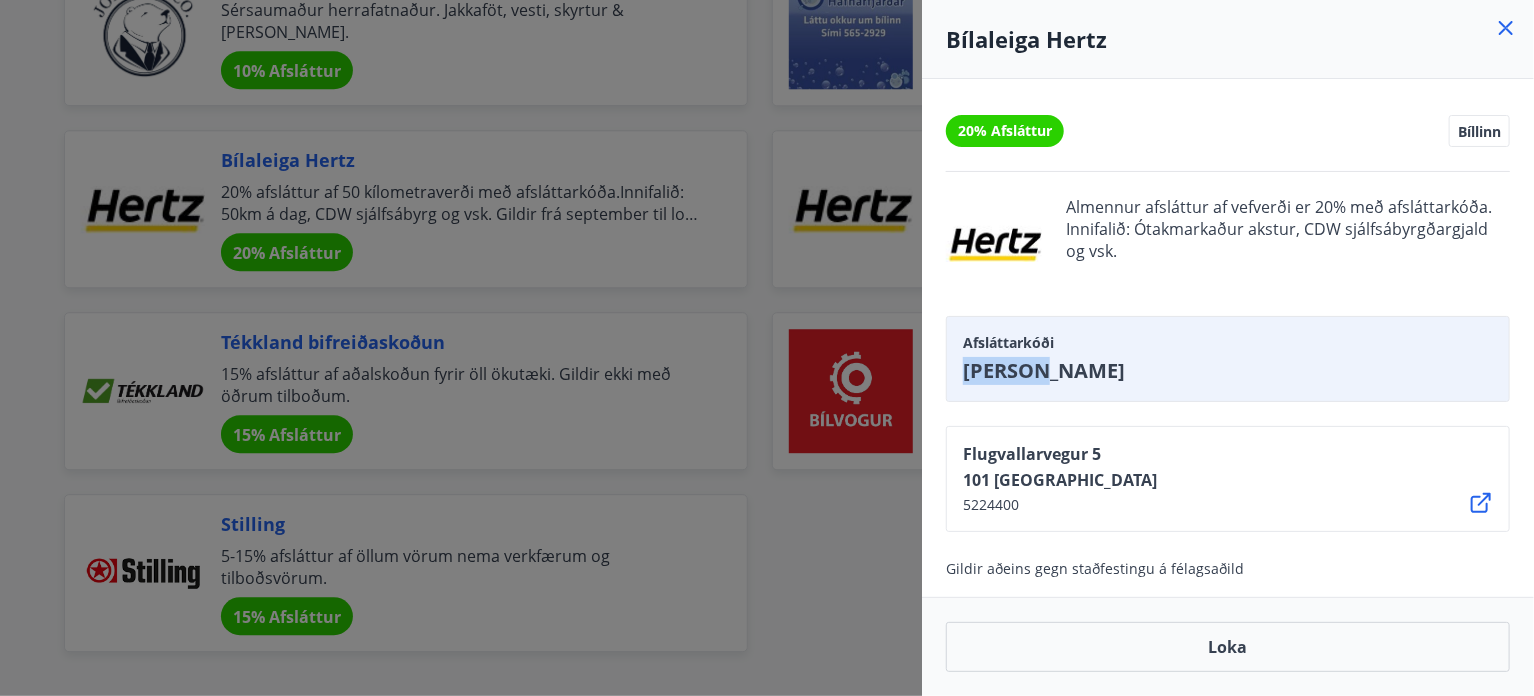 drag, startPoint x: 1094, startPoint y: 376, endPoint x: 959, endPoint y: 371, distance: 135.09256 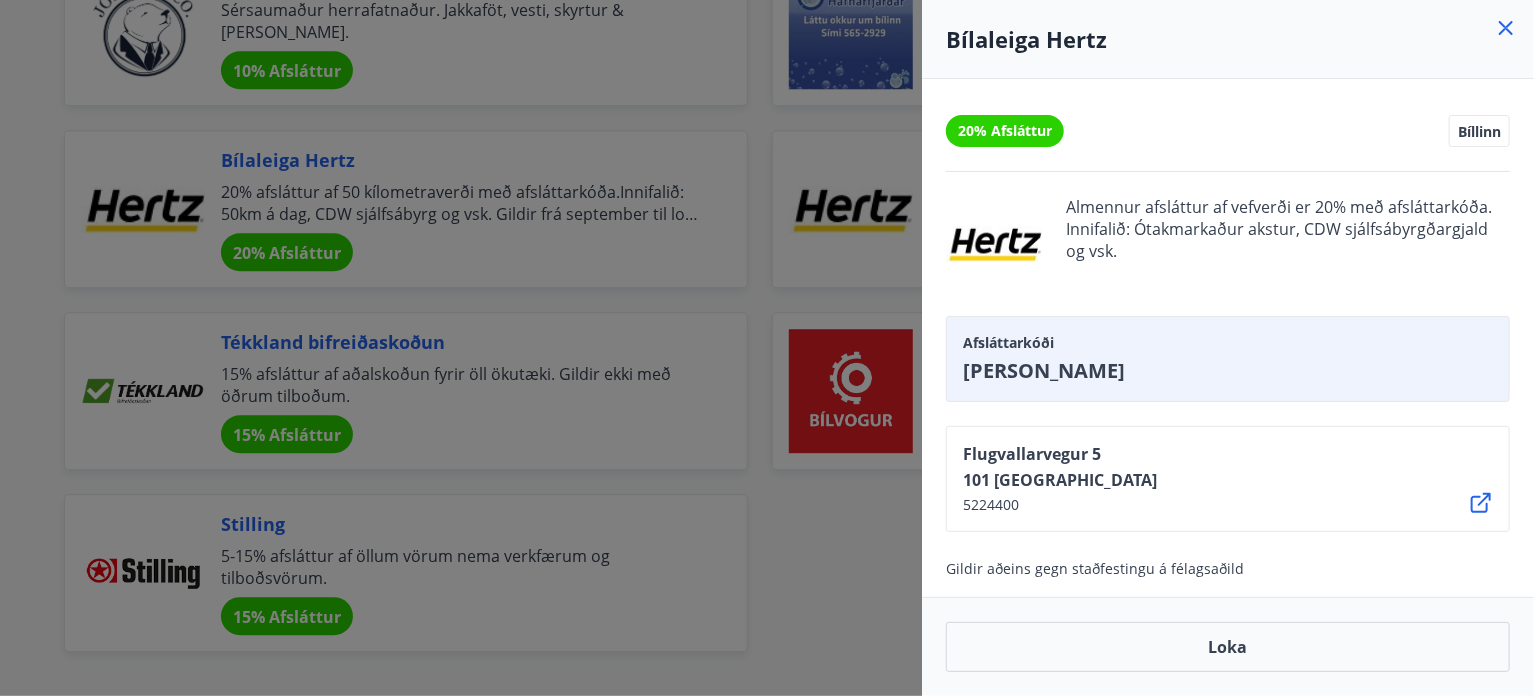 click at bounding box center [767, 348] 